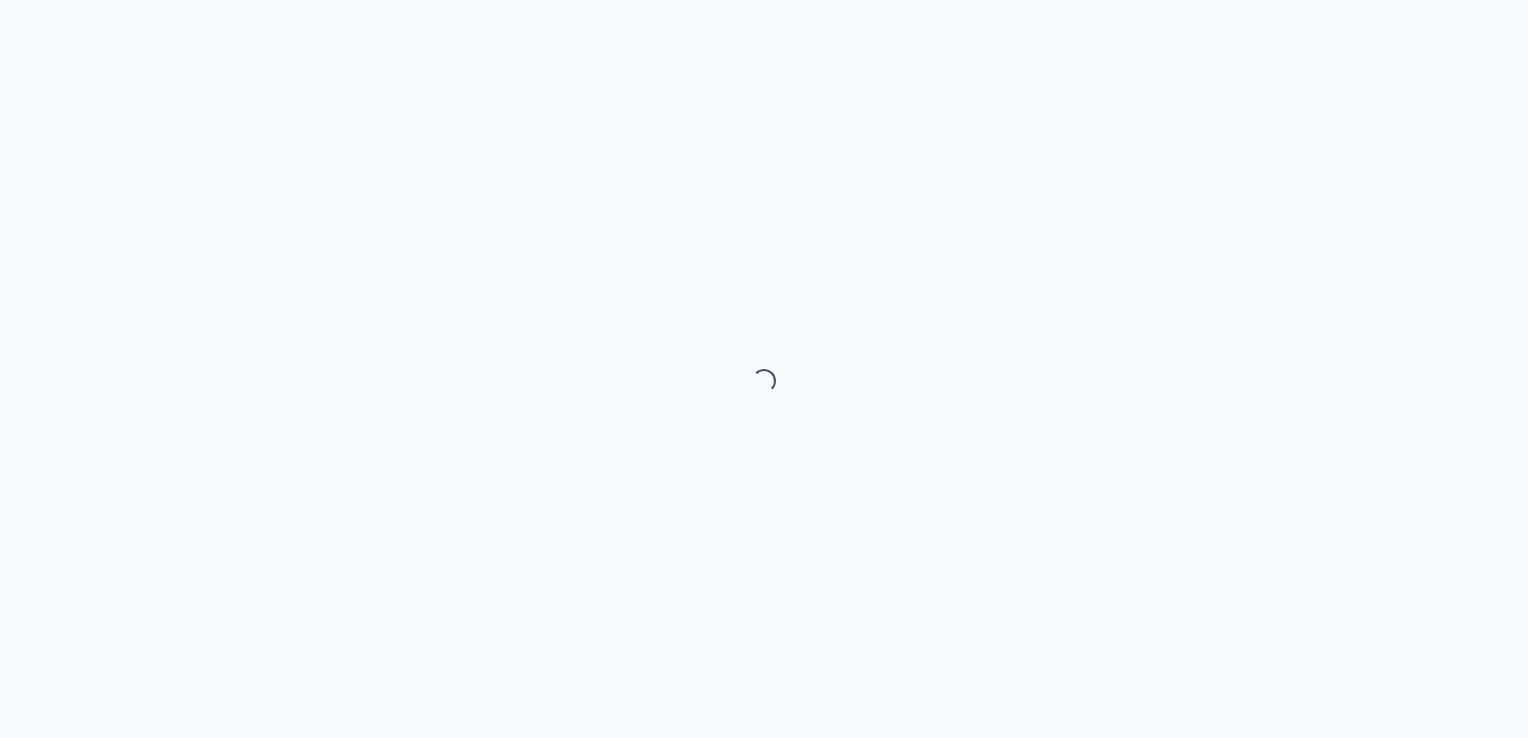 scroll, scrollTop: 0, scrollLeft: 0, axis: both 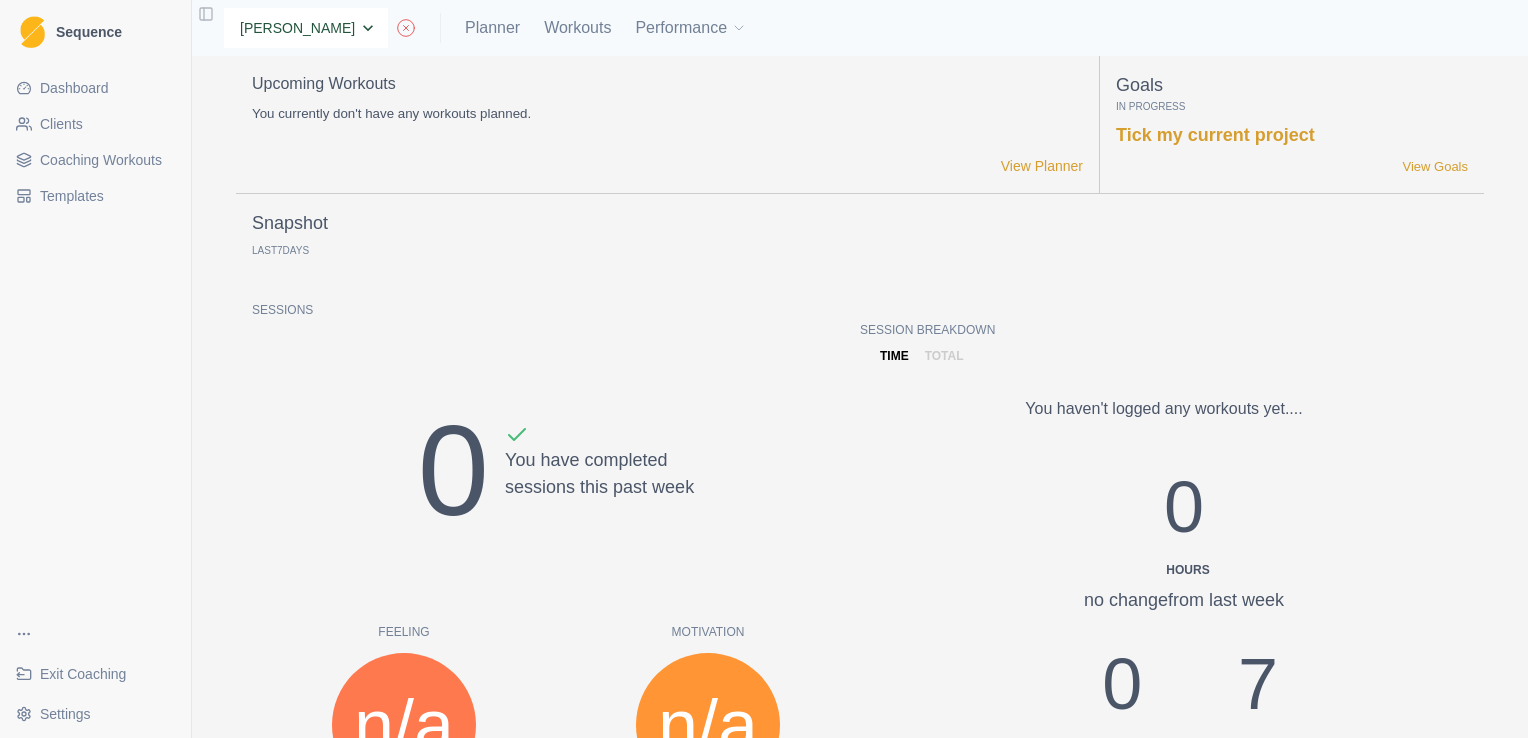click on "None Andrew Davies Hannah Carter Jason Vougioukas Joe Shearring Laure Renault Matt Rushton Max Birchall Tom Coomber William Fitzmaurice" at bounding box center (306, 28) 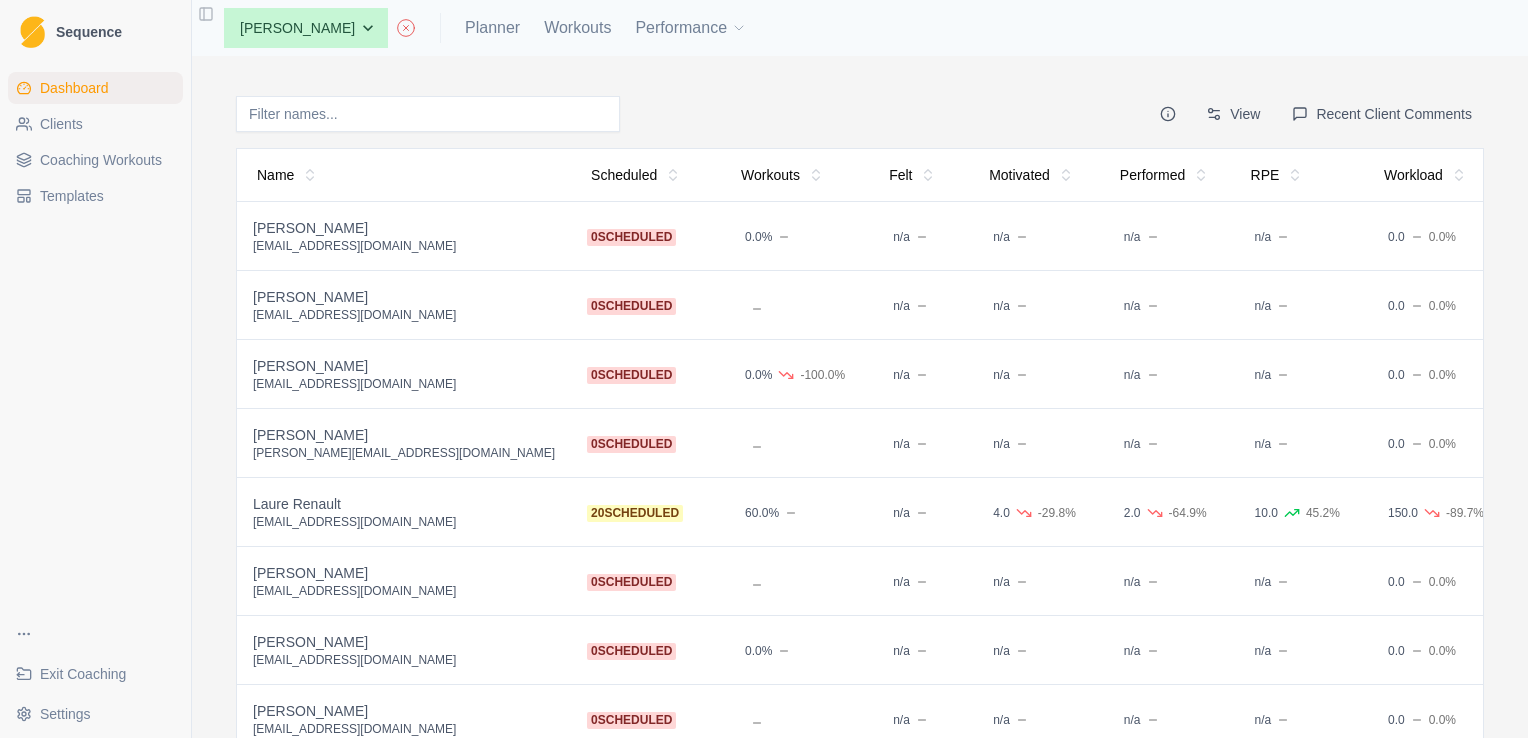 scroll, scrollTop: 0, scrollLeft: 0, axis: both 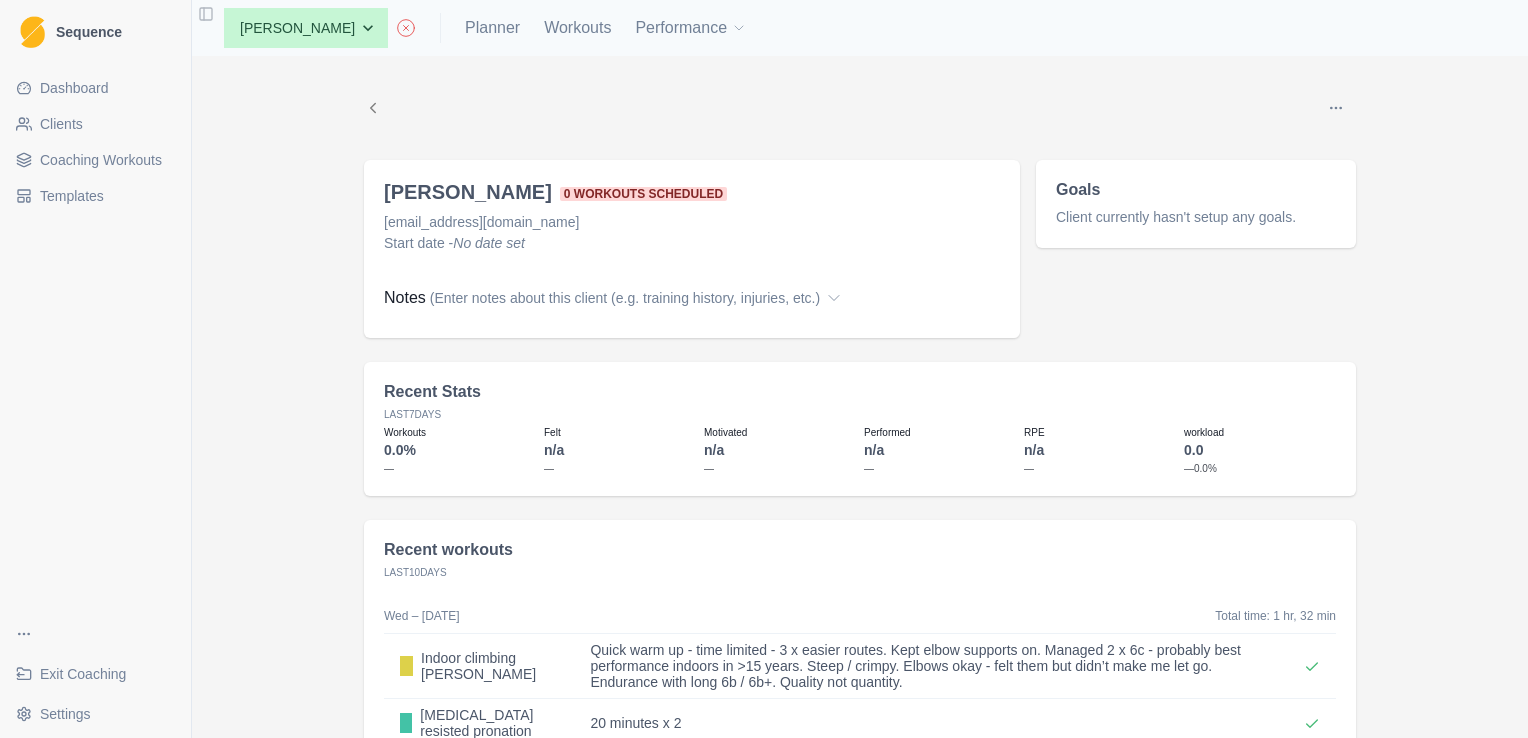 click on "None Andrew Davies Hannah Carter Jason Vougioukas Joe Shearring Laure Renault Matt Rushton Max Birchall Tom Coomber William Fitzmaurice Planner Workouts Performance" at bounding box center [477, 28] 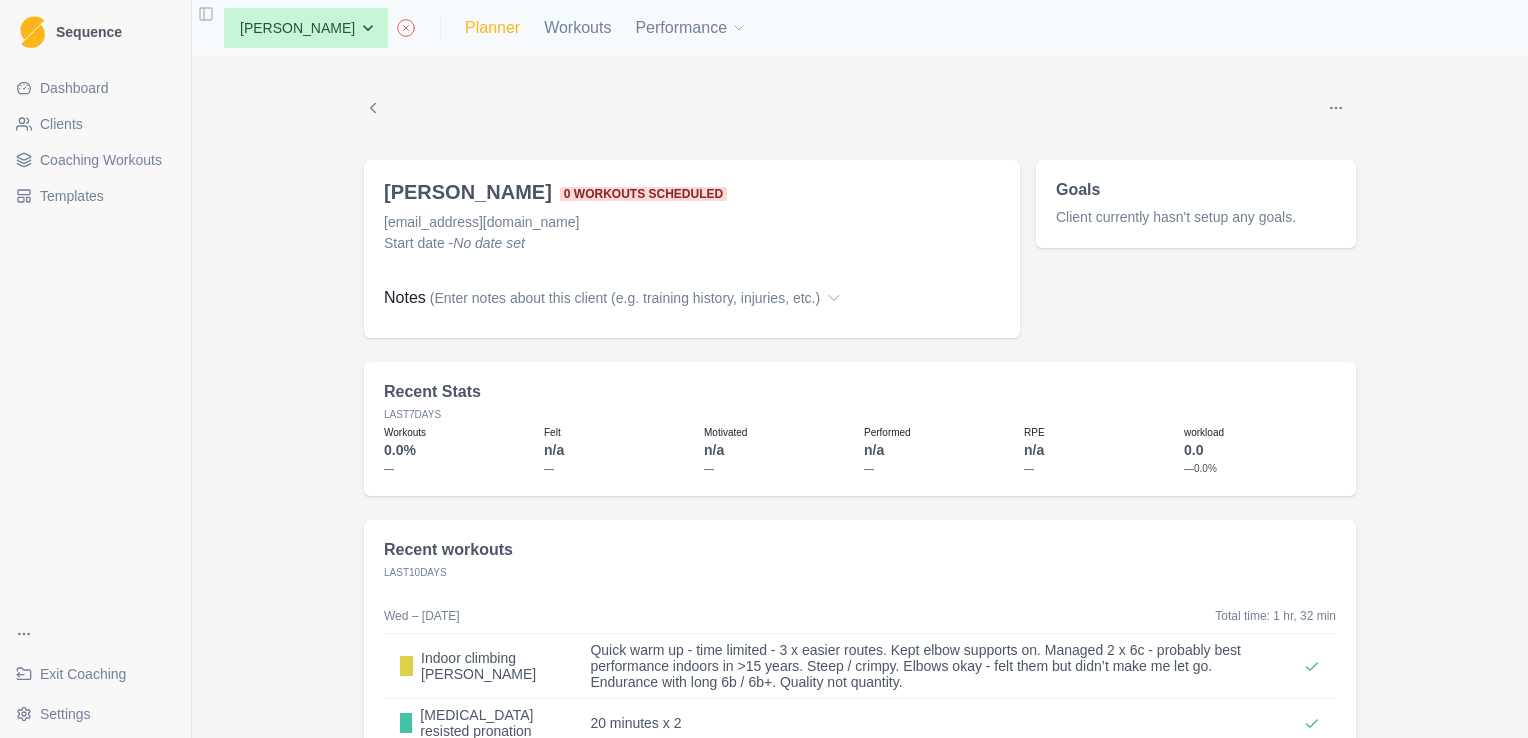 click on "Planner" at bounding box center [492, 28] 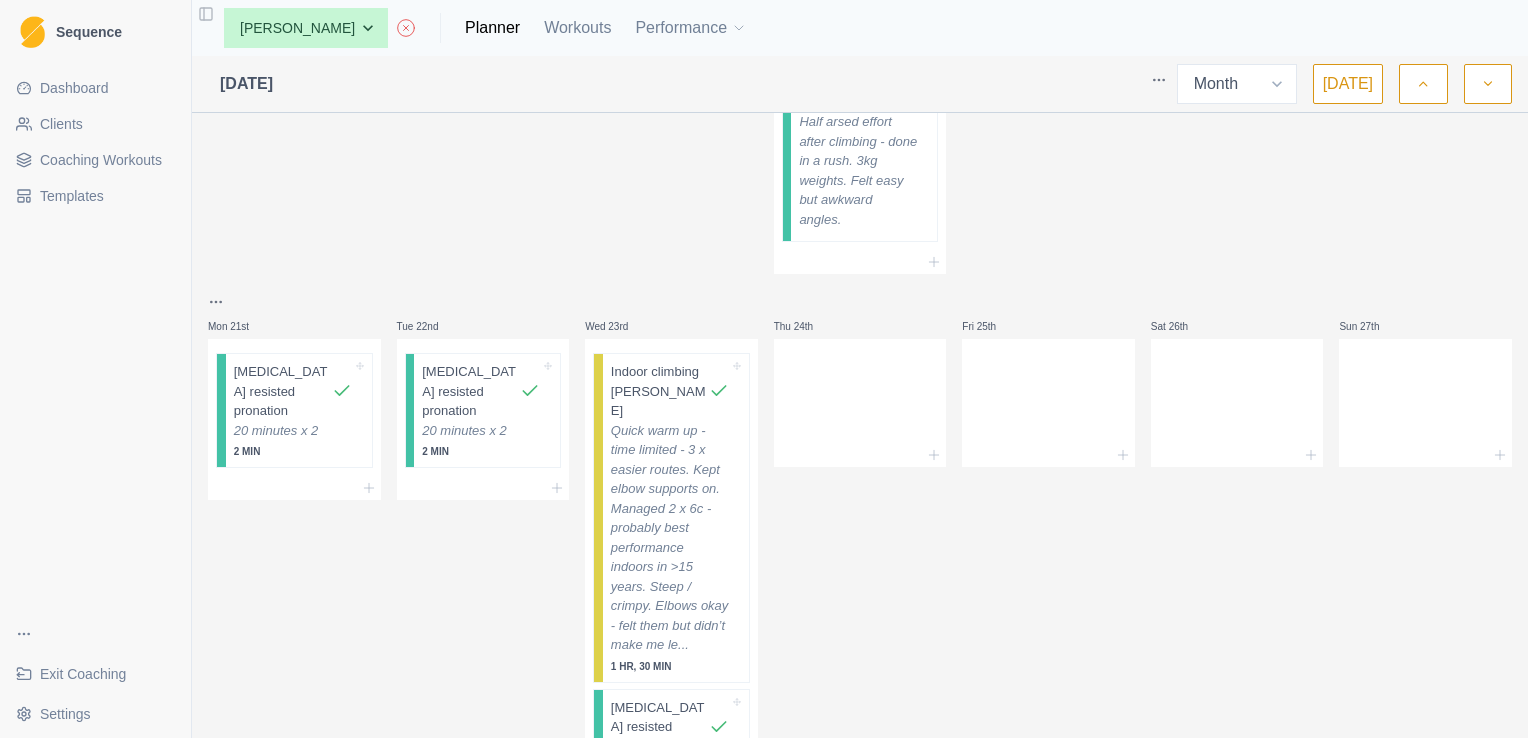 scroll, scrollTop: 1250, scrollLeft: 0, axis: vertical 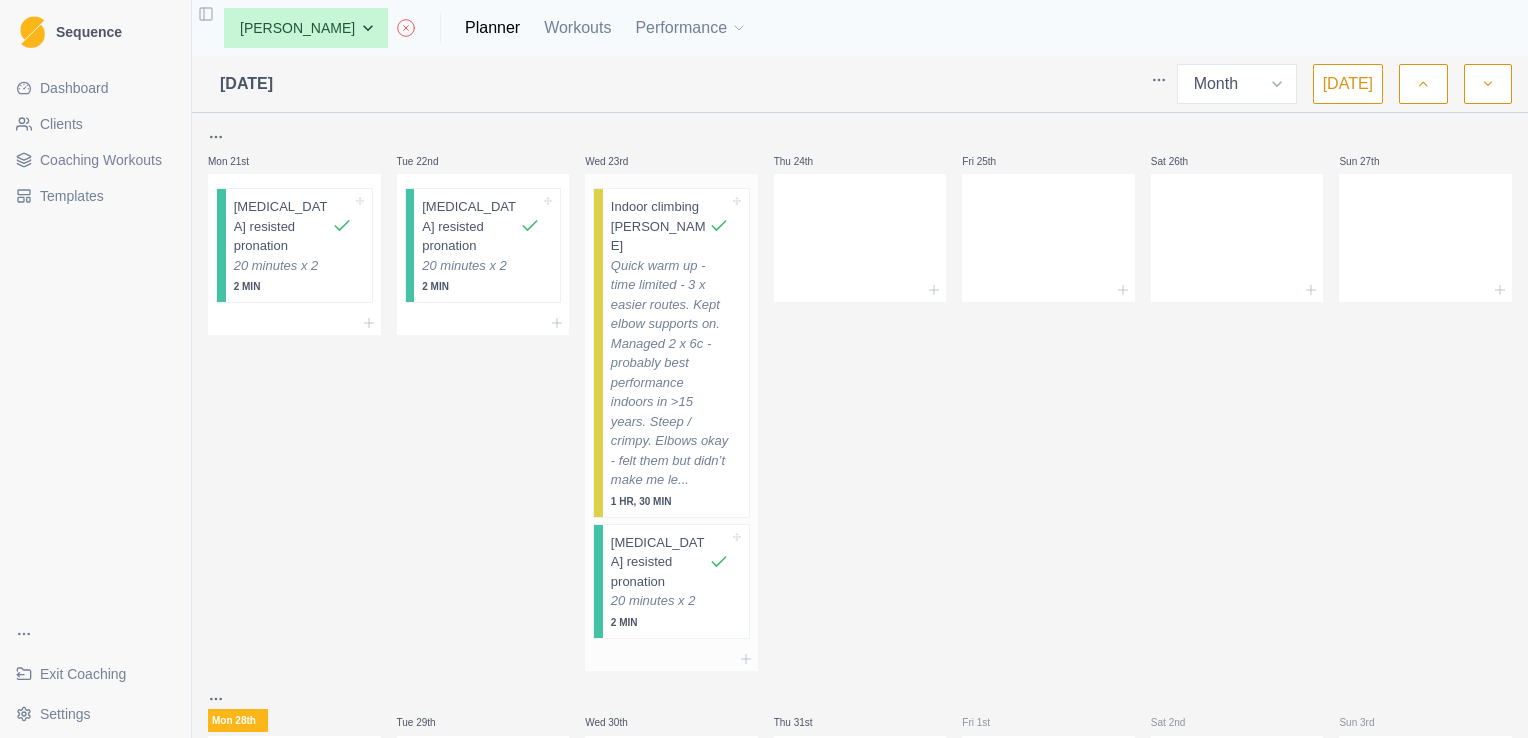 click on "Quick warm up - time limited - 3 x easier routes. Kept elbow supports on. Managed 2 x 6c - probably best performance indoors in >15 years. Steep / crimpy. Elbows okay - felt them but didn’t make me le..." at bounding box center [670, 373] 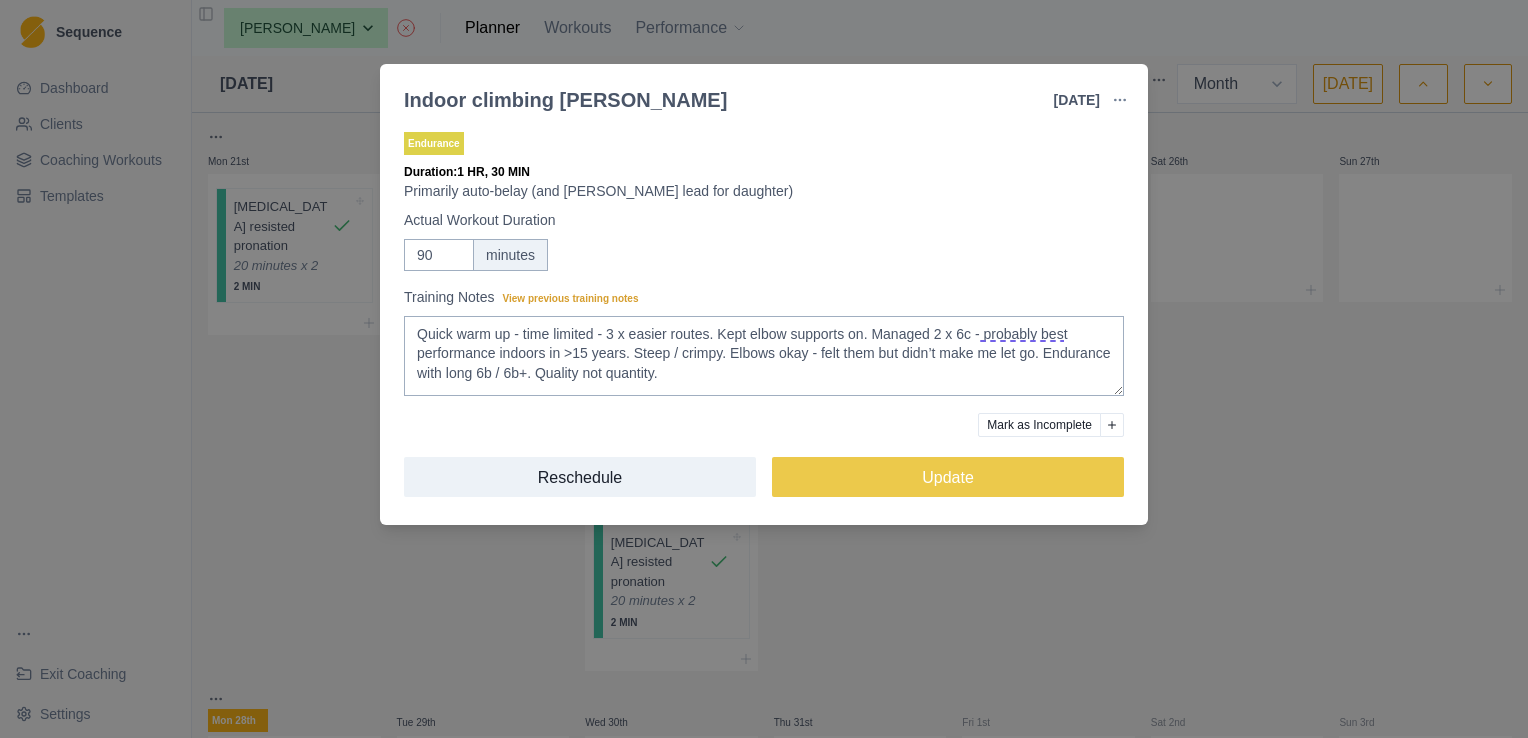 click on "Indoor climbing Kendal wall 23 Jul 2025 Link To Goal View Workout Metrics Edit Original Workout Reschedule Workout Remove From Schedule Endurance Duration:  1 HR, 30 MIN Primarily auto-belay (and belaying lead for daughter) Actual Workout Duration 90 minutes Training Notes View previous training notes Quick warm up - time limited - 3 x easier routes. Kept elbow supports on. Managed 2 x 6c - probably best performance indoors in >15 years. Steep / crimpy. Elbows okay - felt them but didn’t make me let go. Endurance with long 6b / 6b+. Quality not quantity.  Mark as Incomplete Reschedule Update" at bounding box center [764, 369] 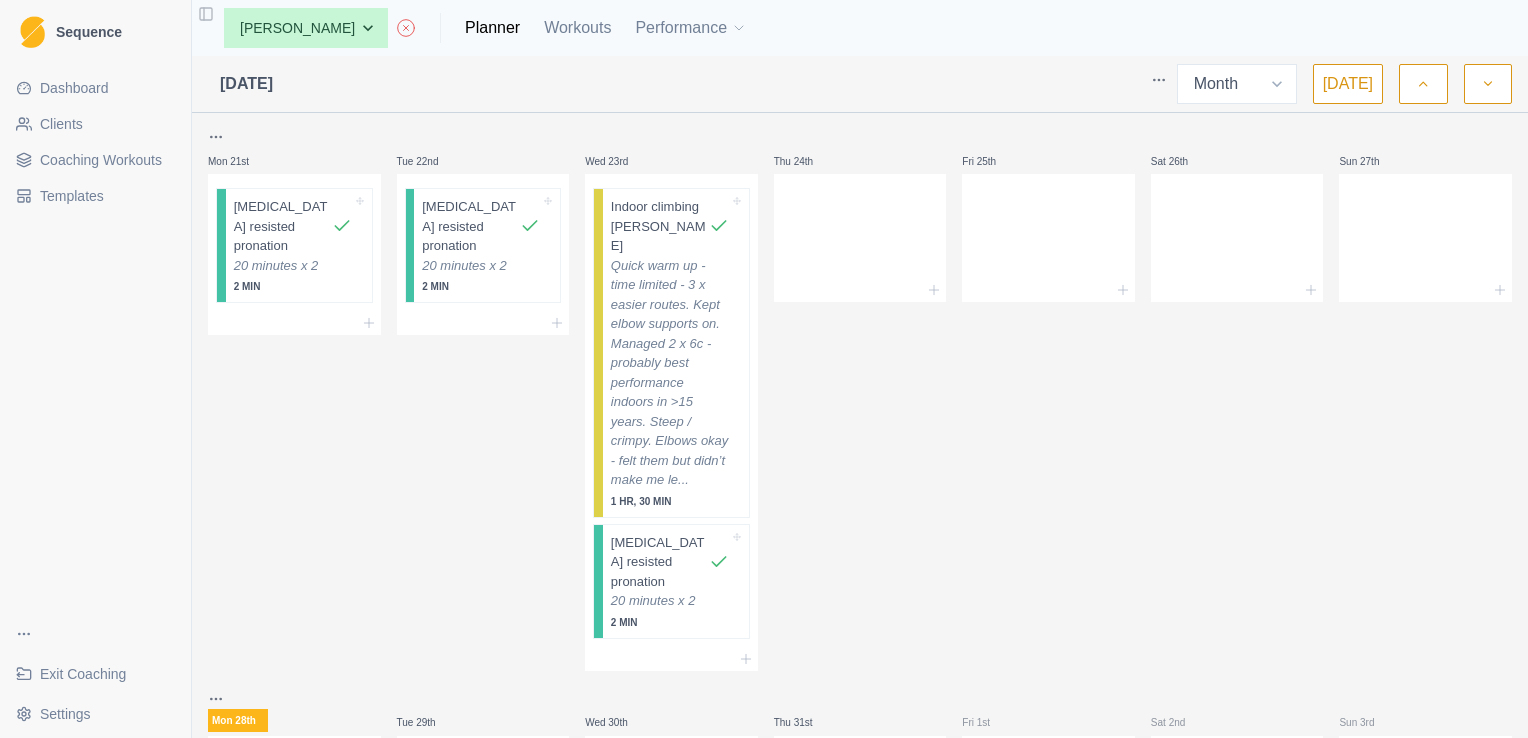 click on "Clients" at bounding box center [61, 124] 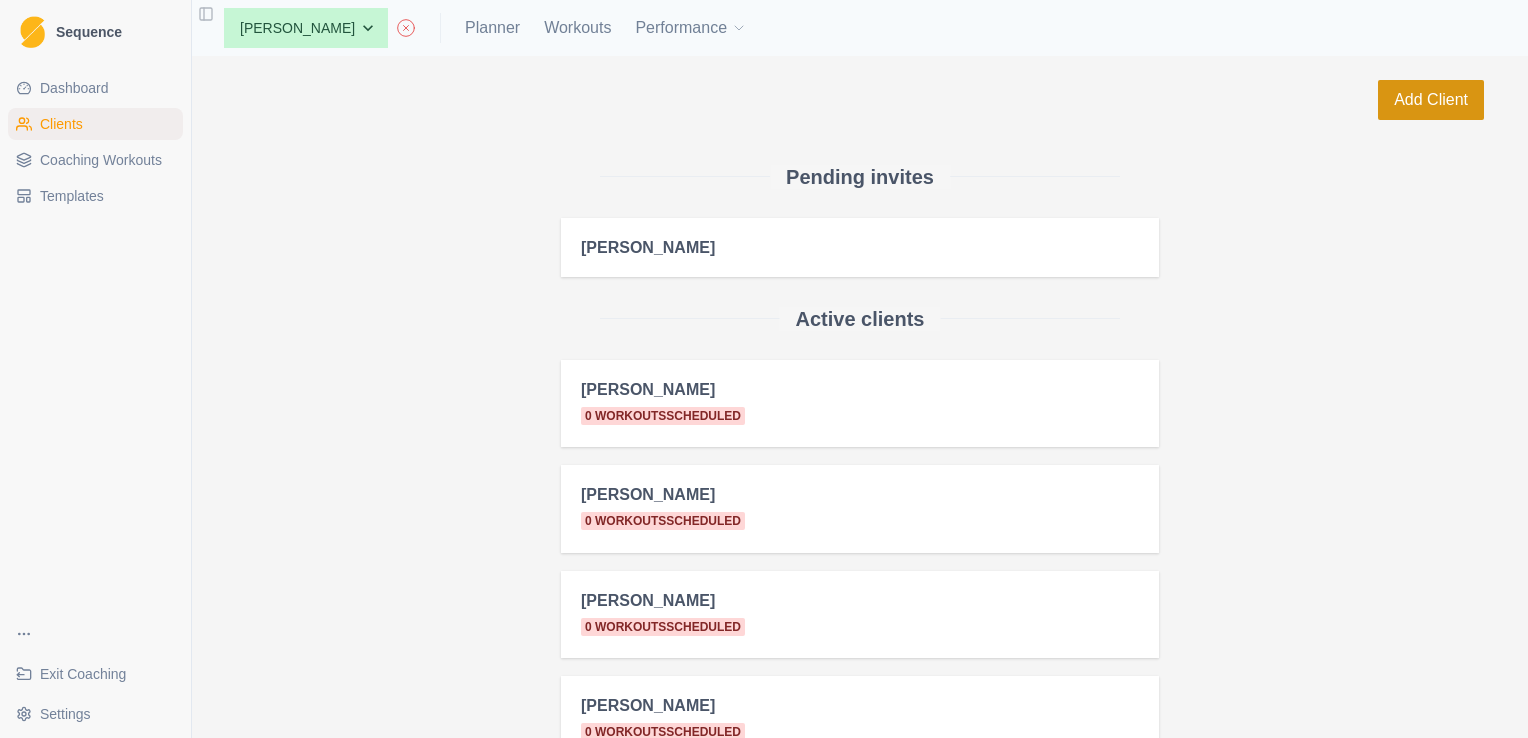 click on "Add Client" at bounding box center (1431, 100) 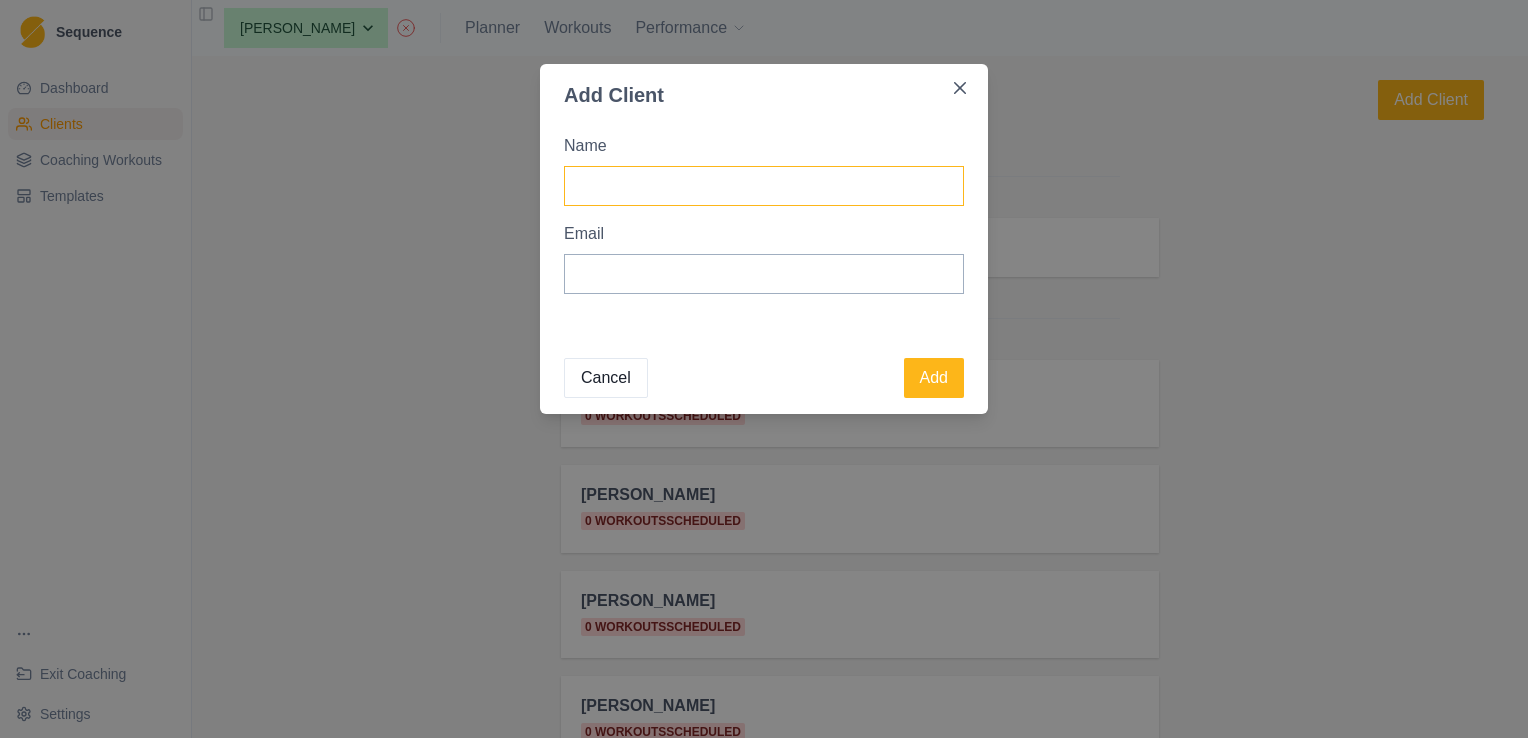 click on "Name" at bounding box center [764, 186] 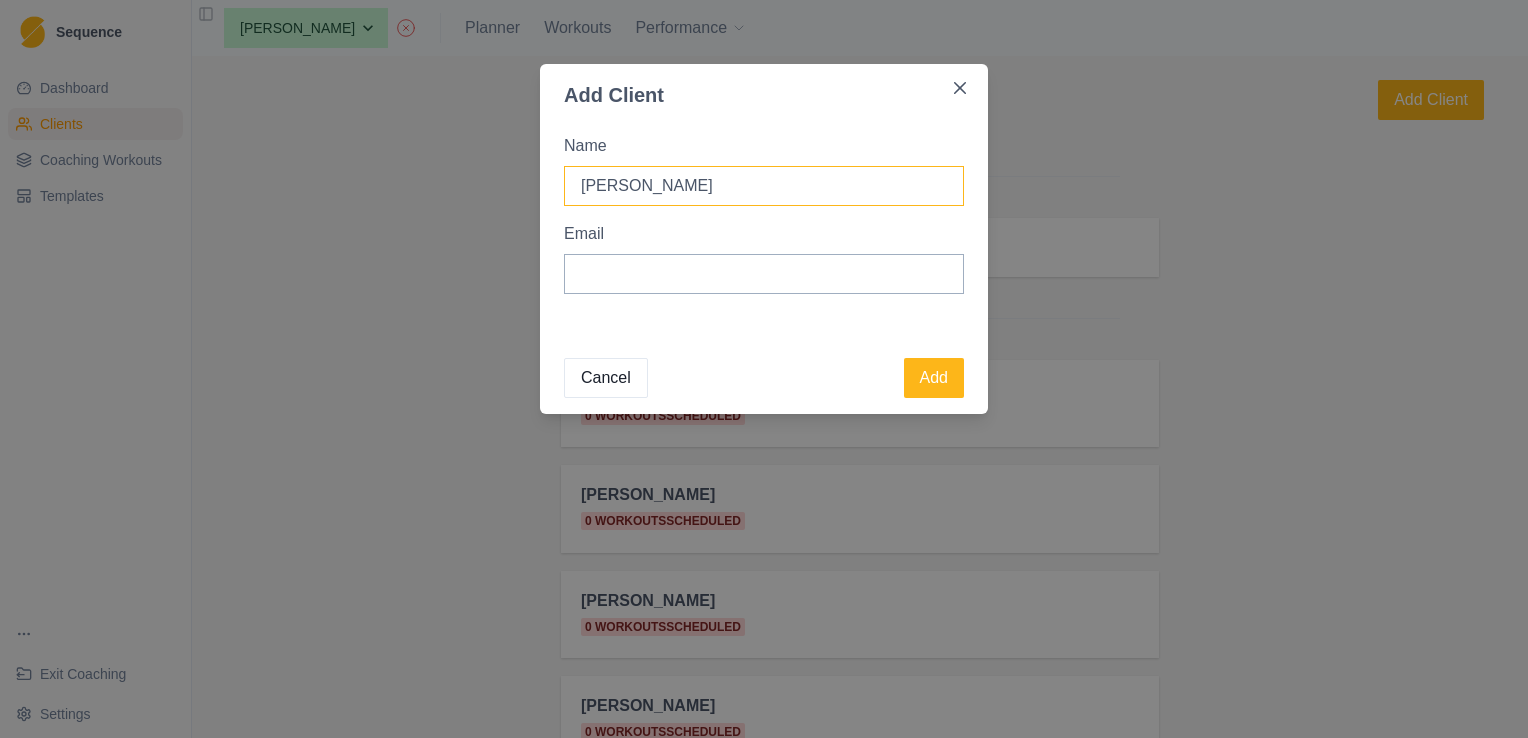 type on "[PERSON_NAME]" 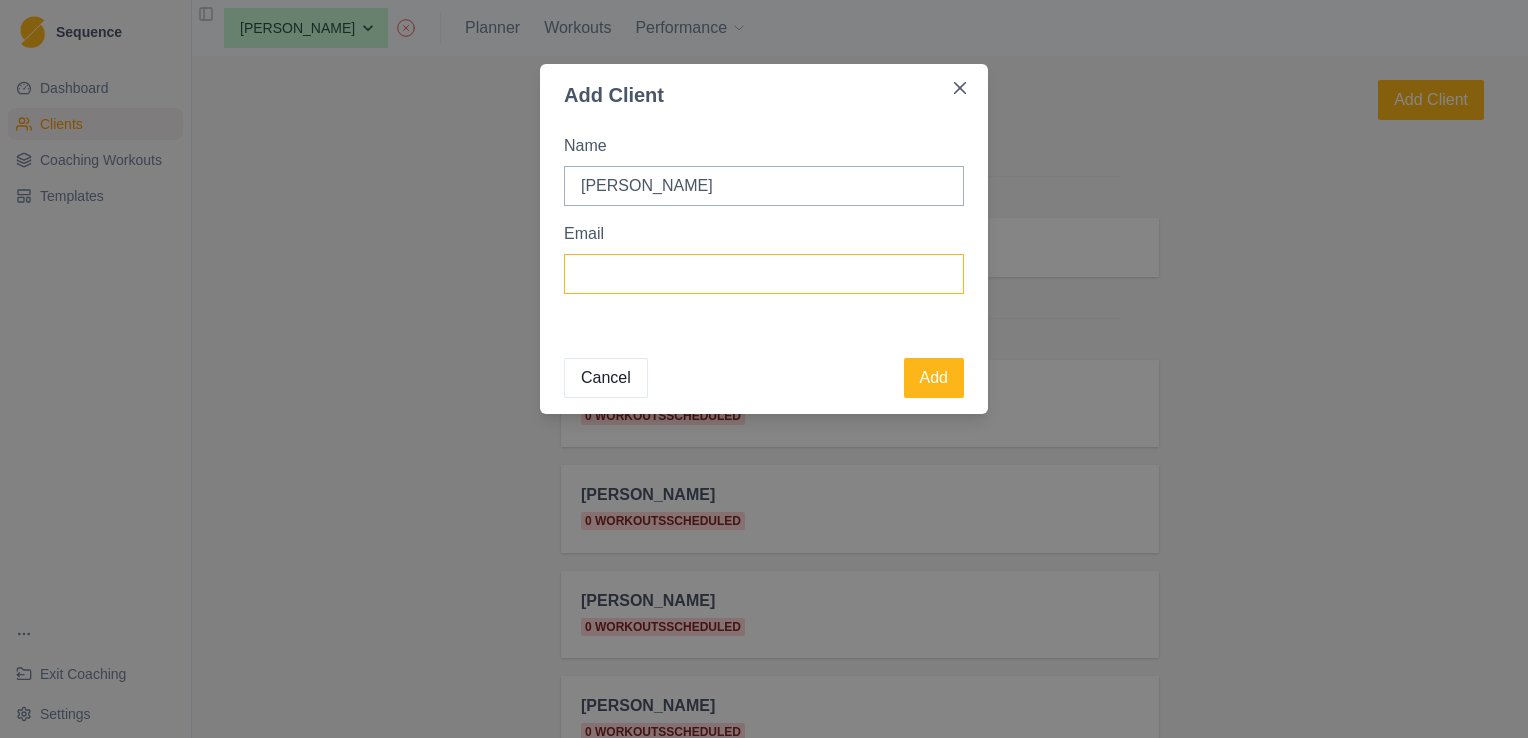 click on "Email" at bounding box center [764, 274] 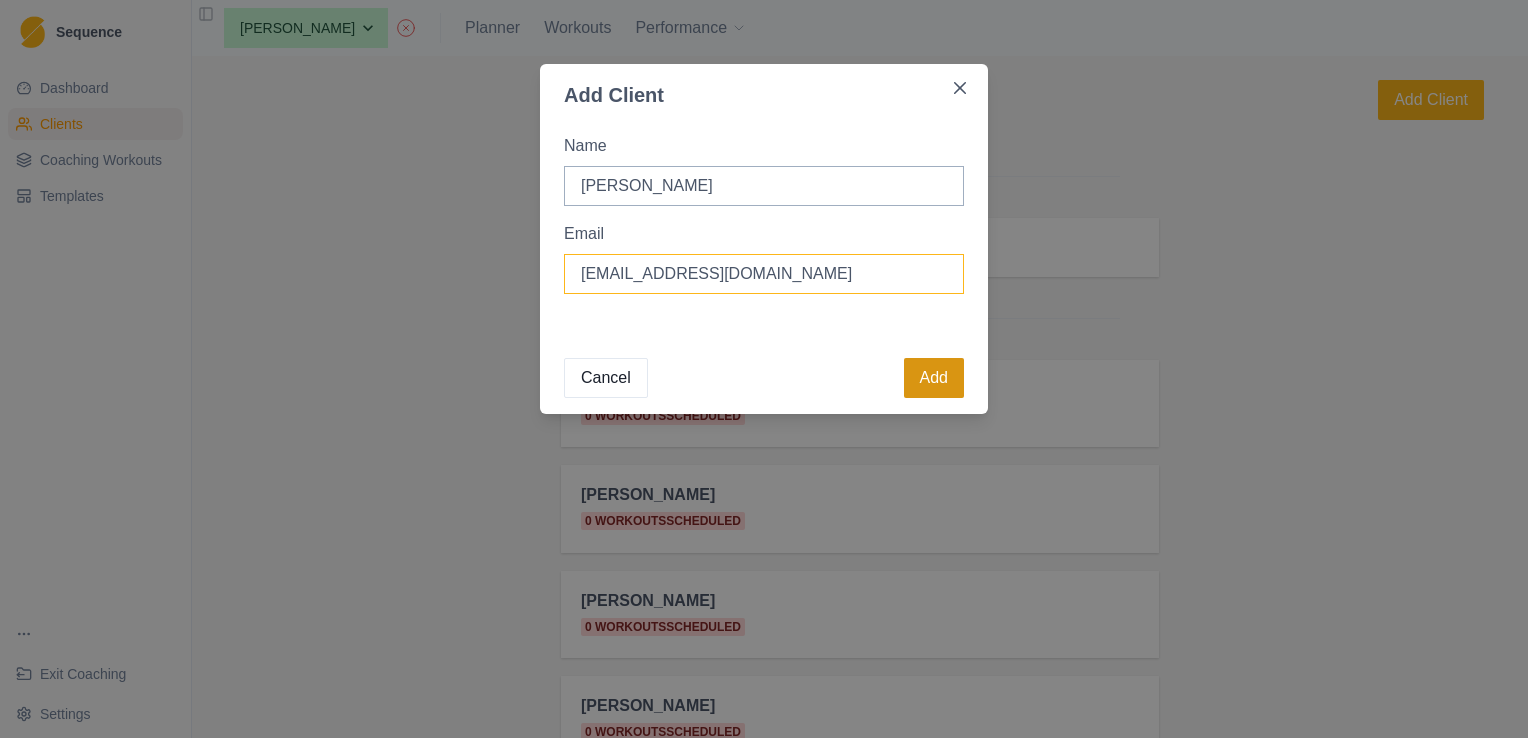type on "riley66@live.co.uk" 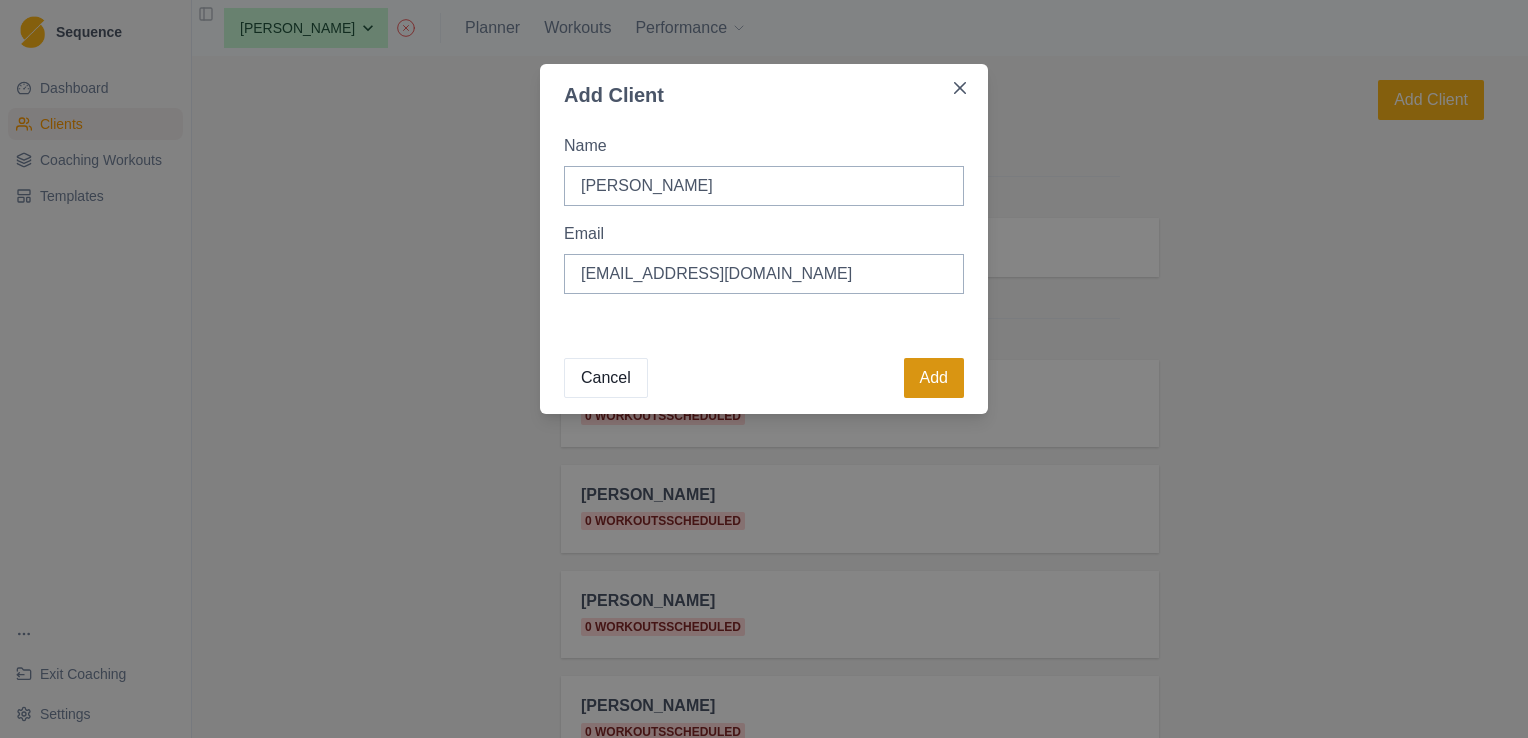 click on "Add" at bounding box center (934, 378) 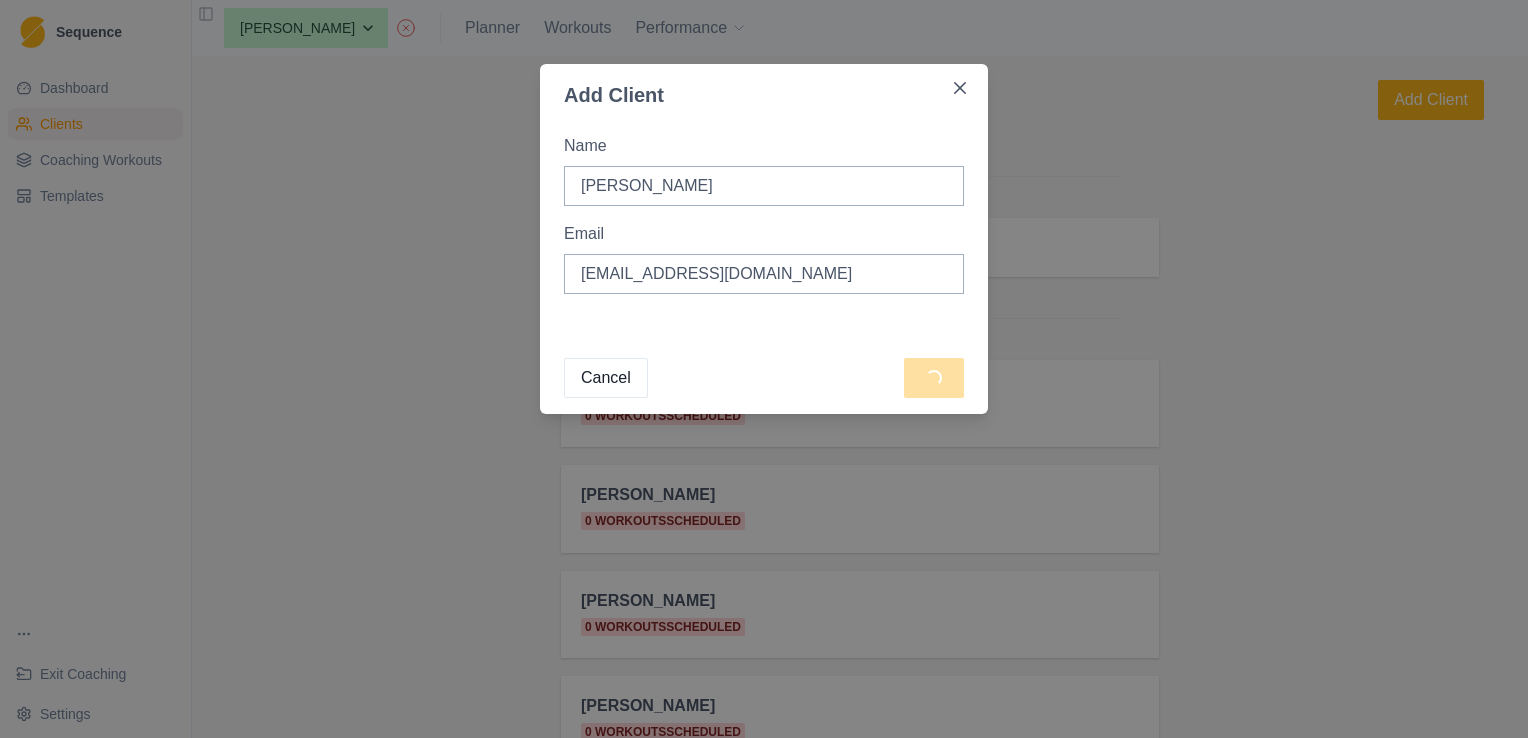 type 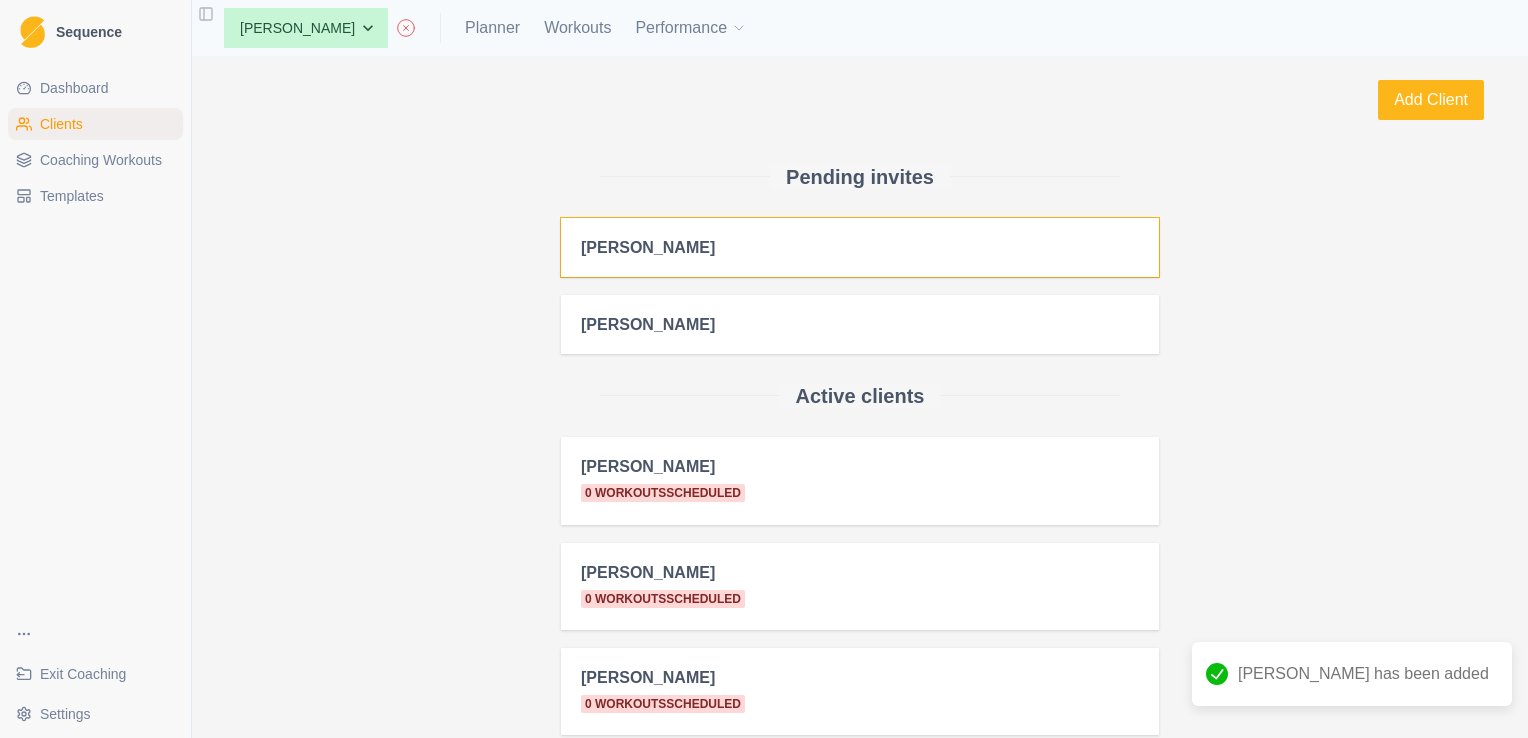 click on "[PERSON_NAME]" at bounding box center [860, 247] 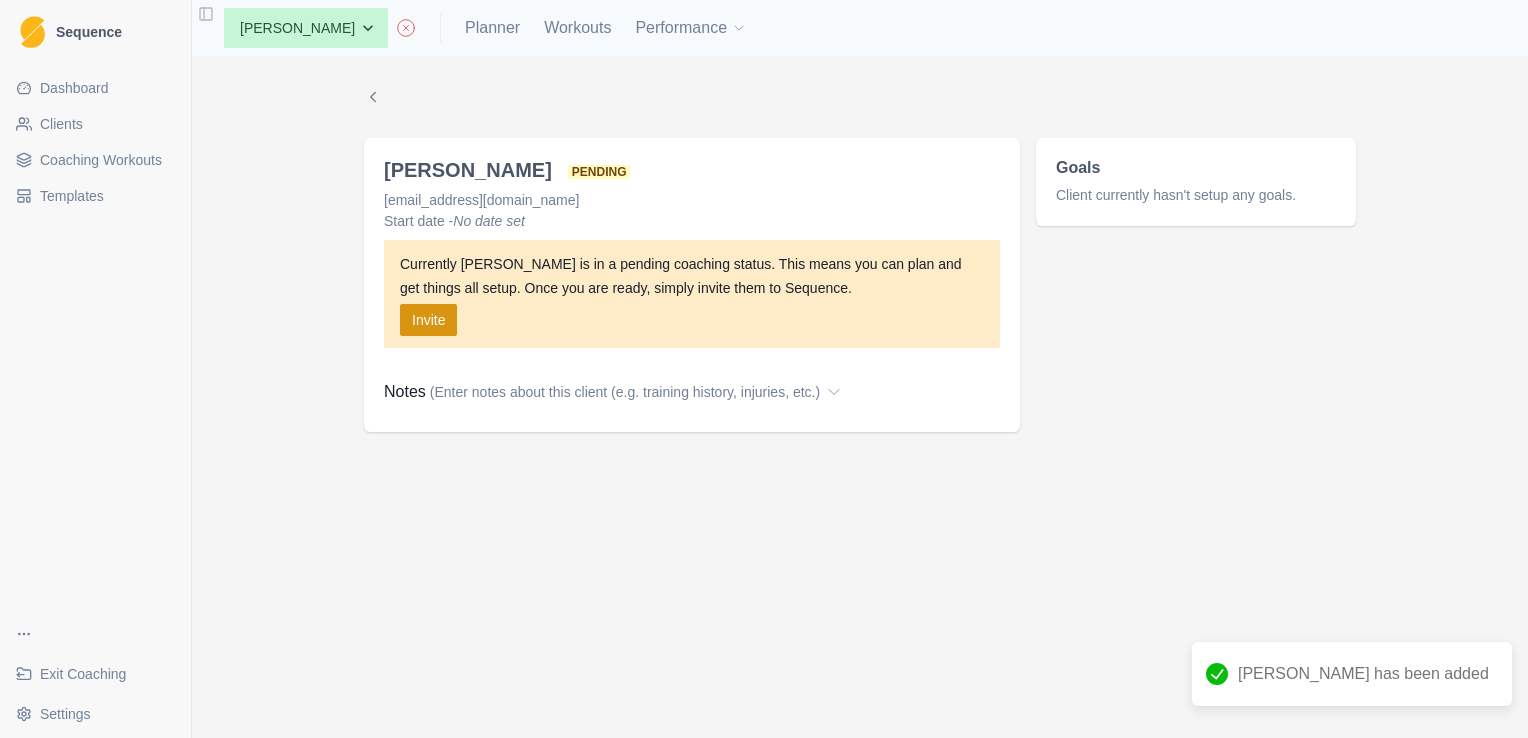 click on "Invite" at bounding box center [428, 320] 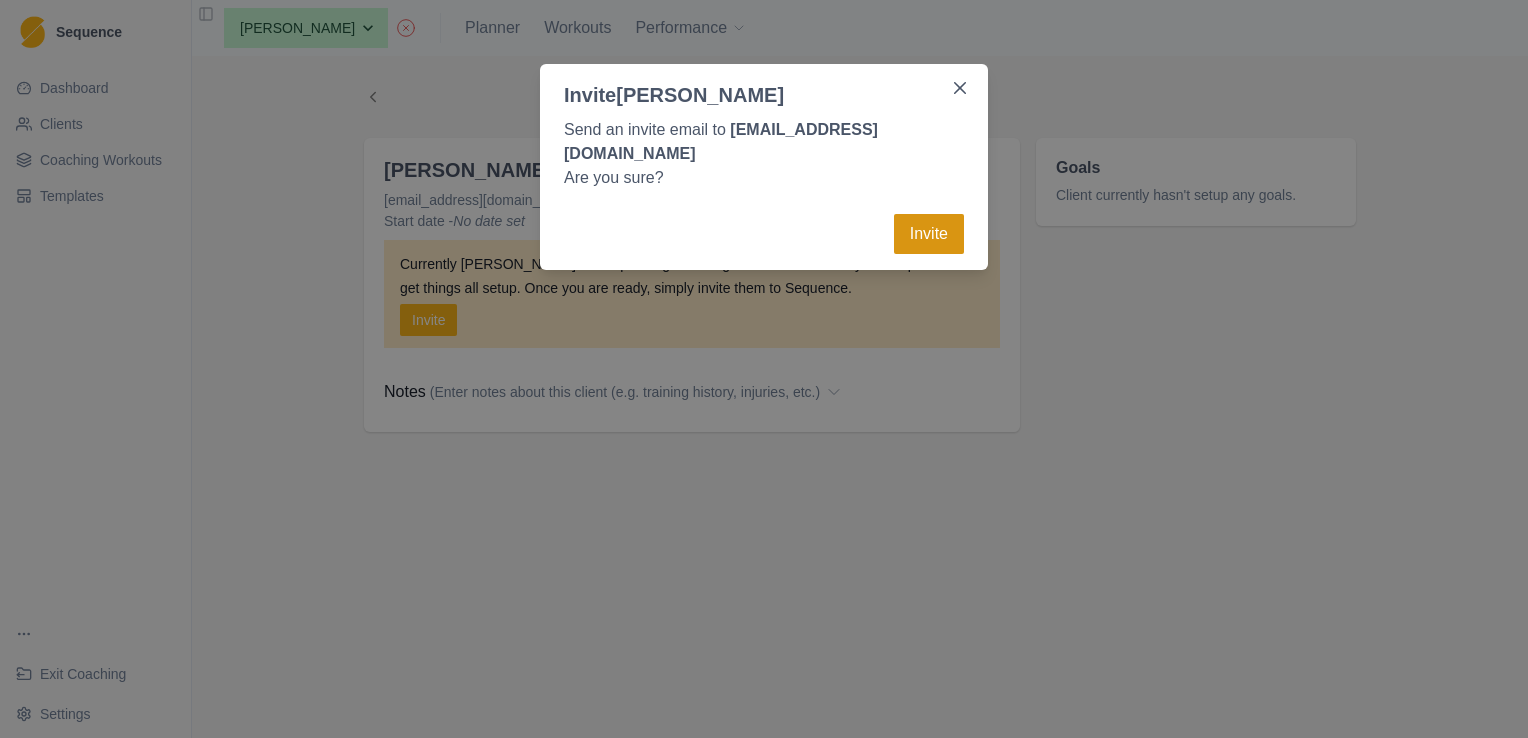 click on "Invite" at bounding box center [929, 234] 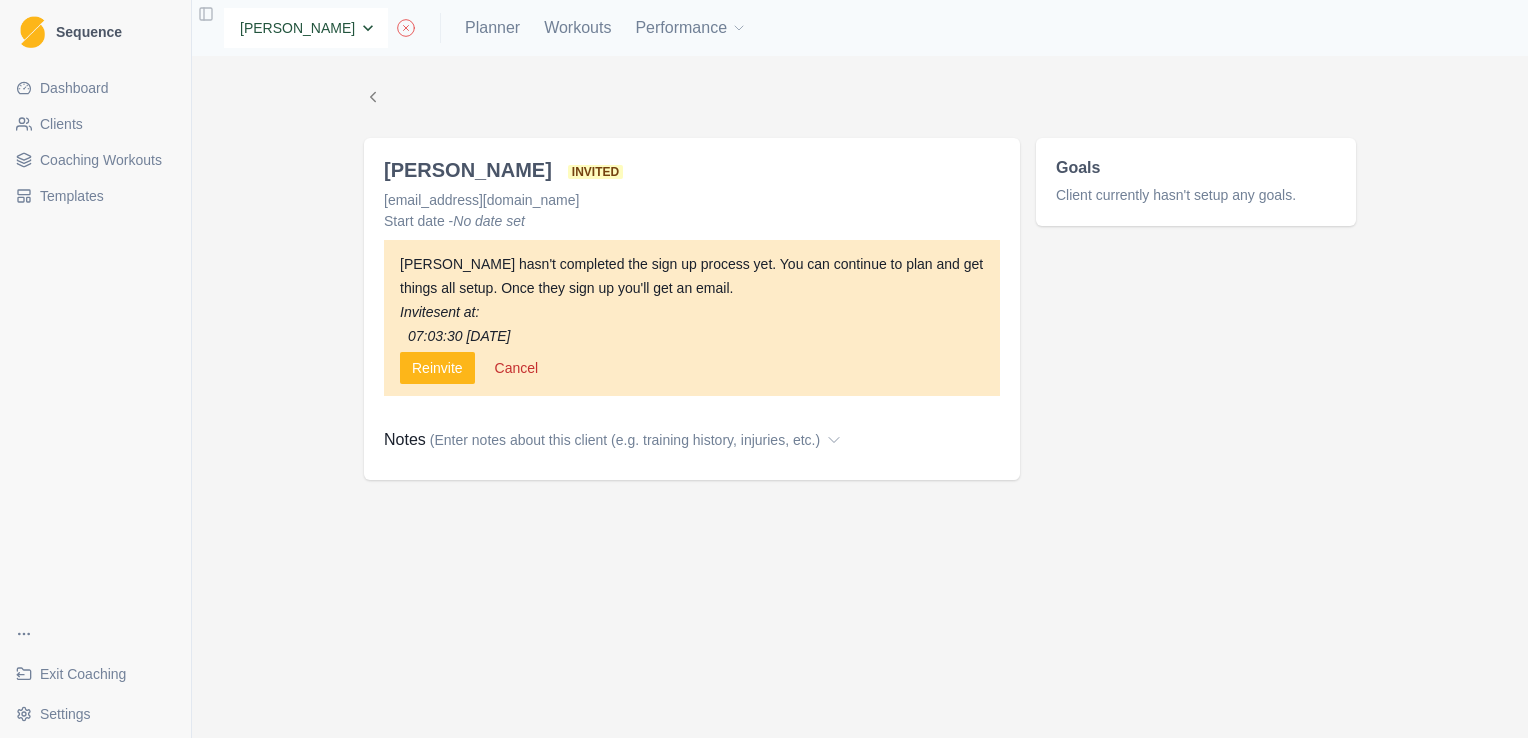 click on "None Andrew Davies Ellie Teeling Hannah Carter Jason Vougioukas Joe Shearring Laure Renault Matt Rushton Max Birchall Tom Coomber William Fitzmaurice" at bounding box center [306, 28] 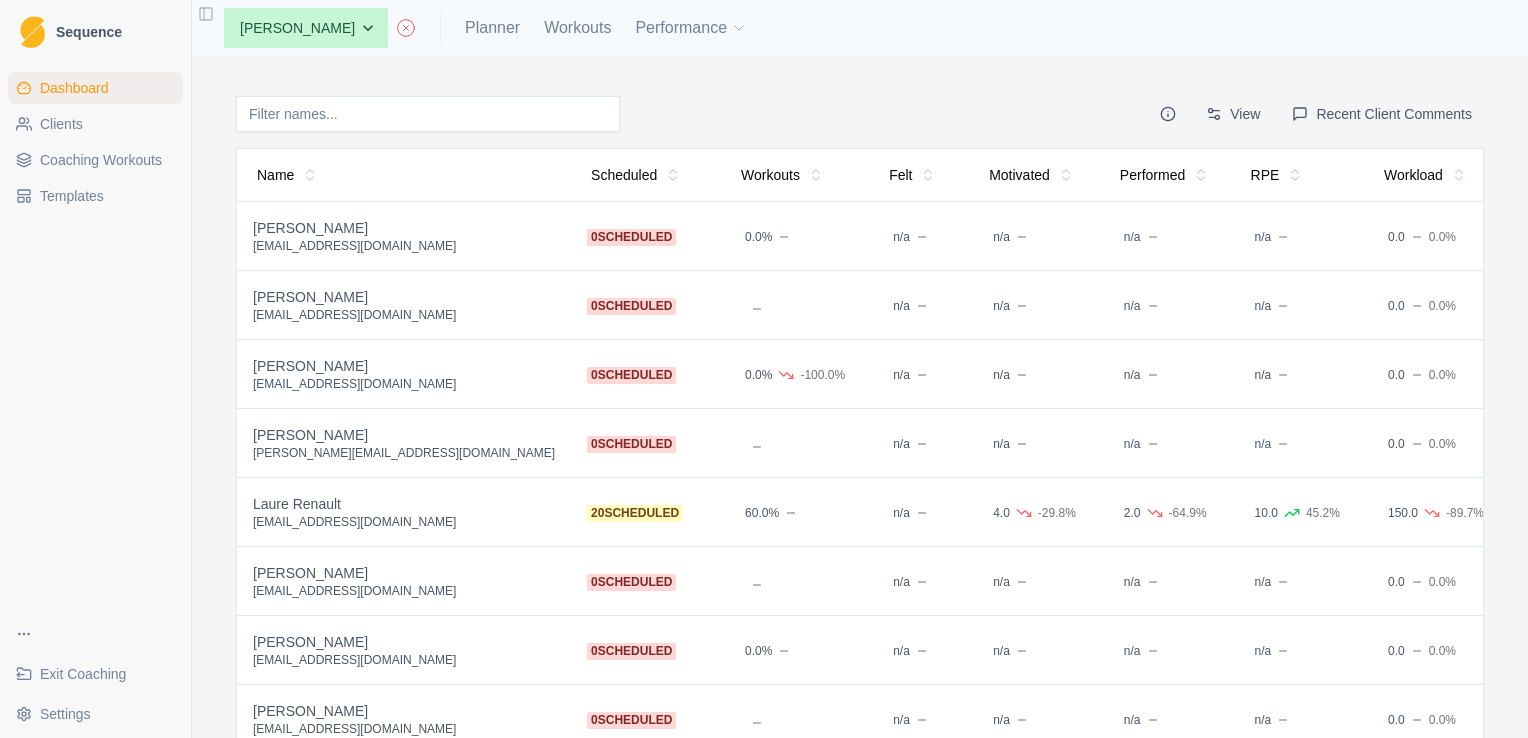 scroll, scrollTop: 0, scrollLeft: 0, axis: both 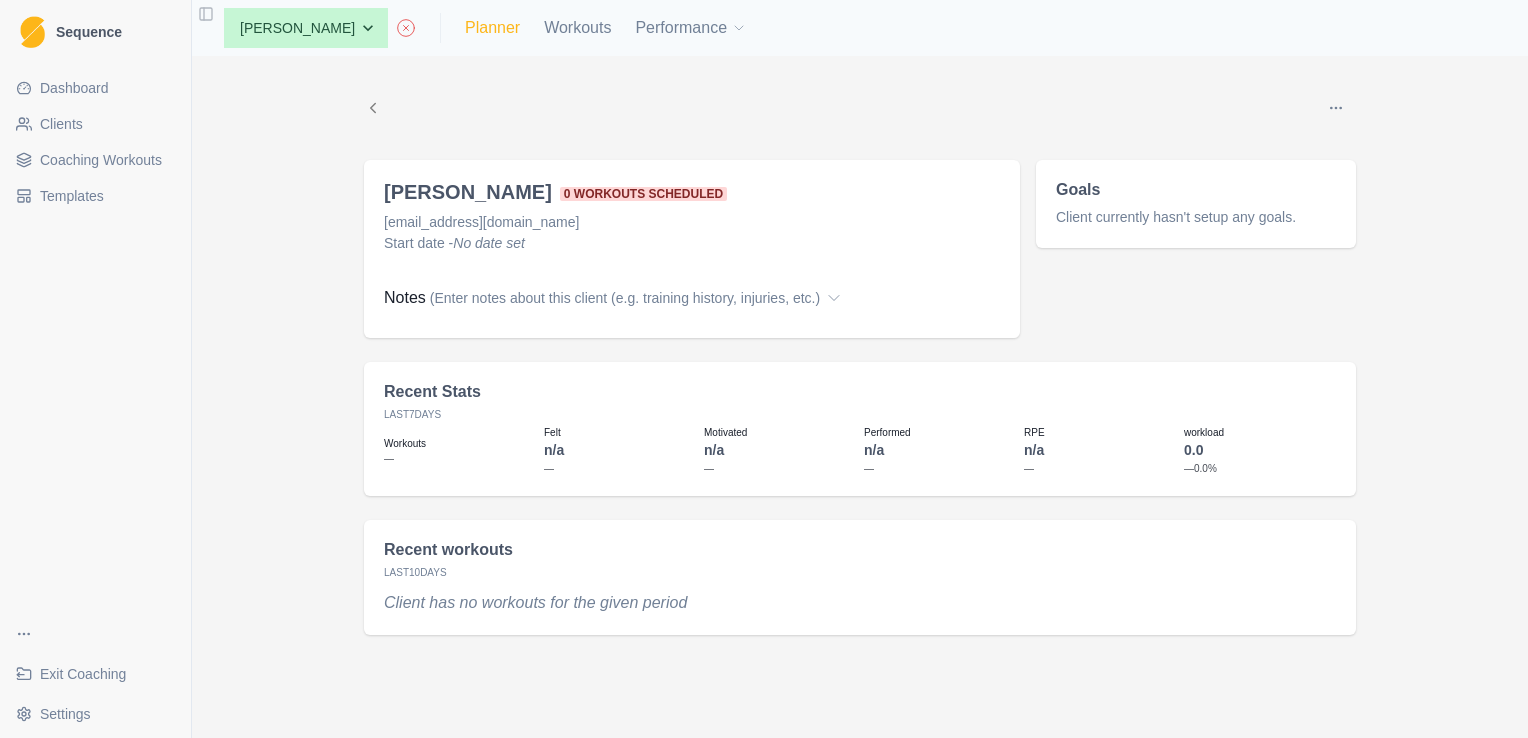 click on "Planner" at bounding box center (492, 28) 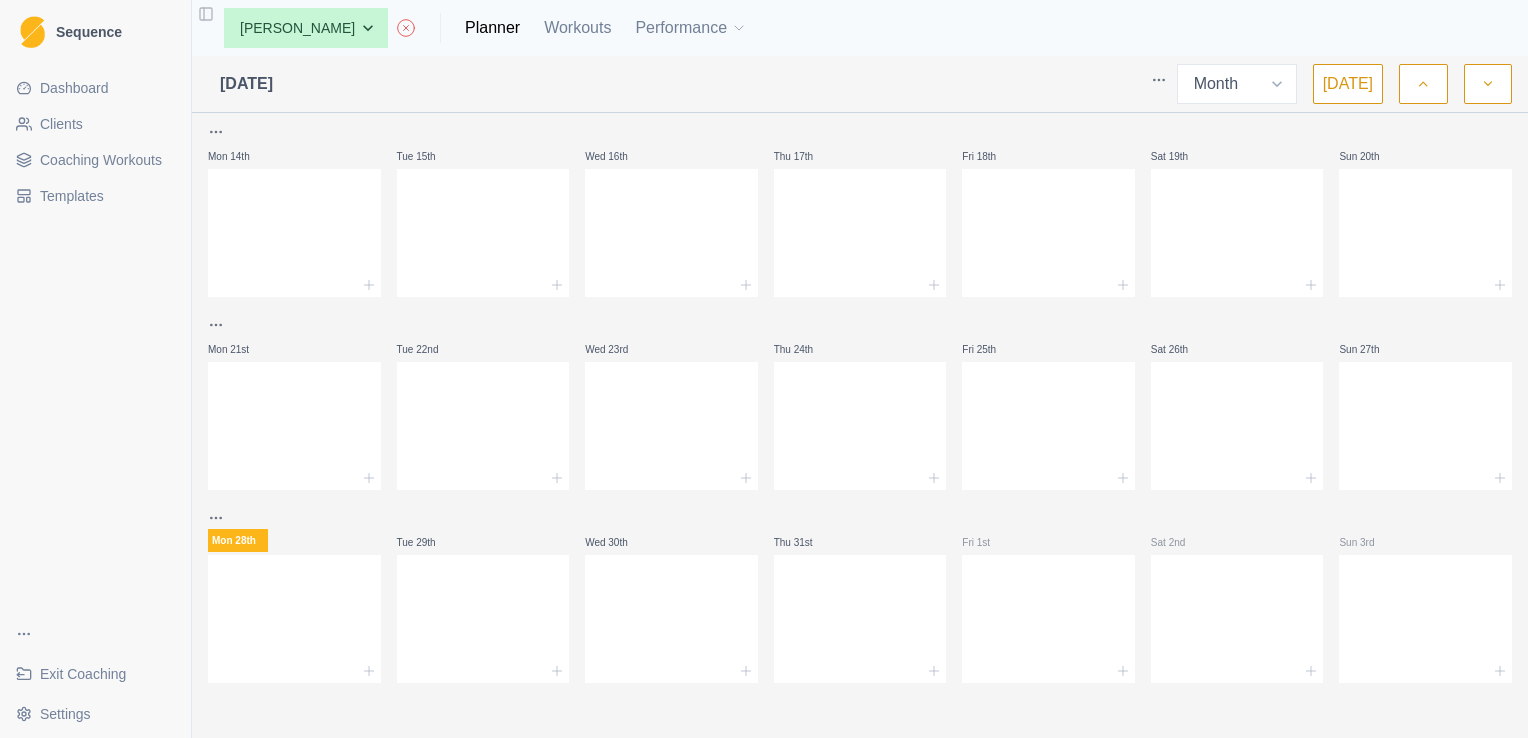 scroll, scrollTop: 0, scrollLeft: 0, axis: both 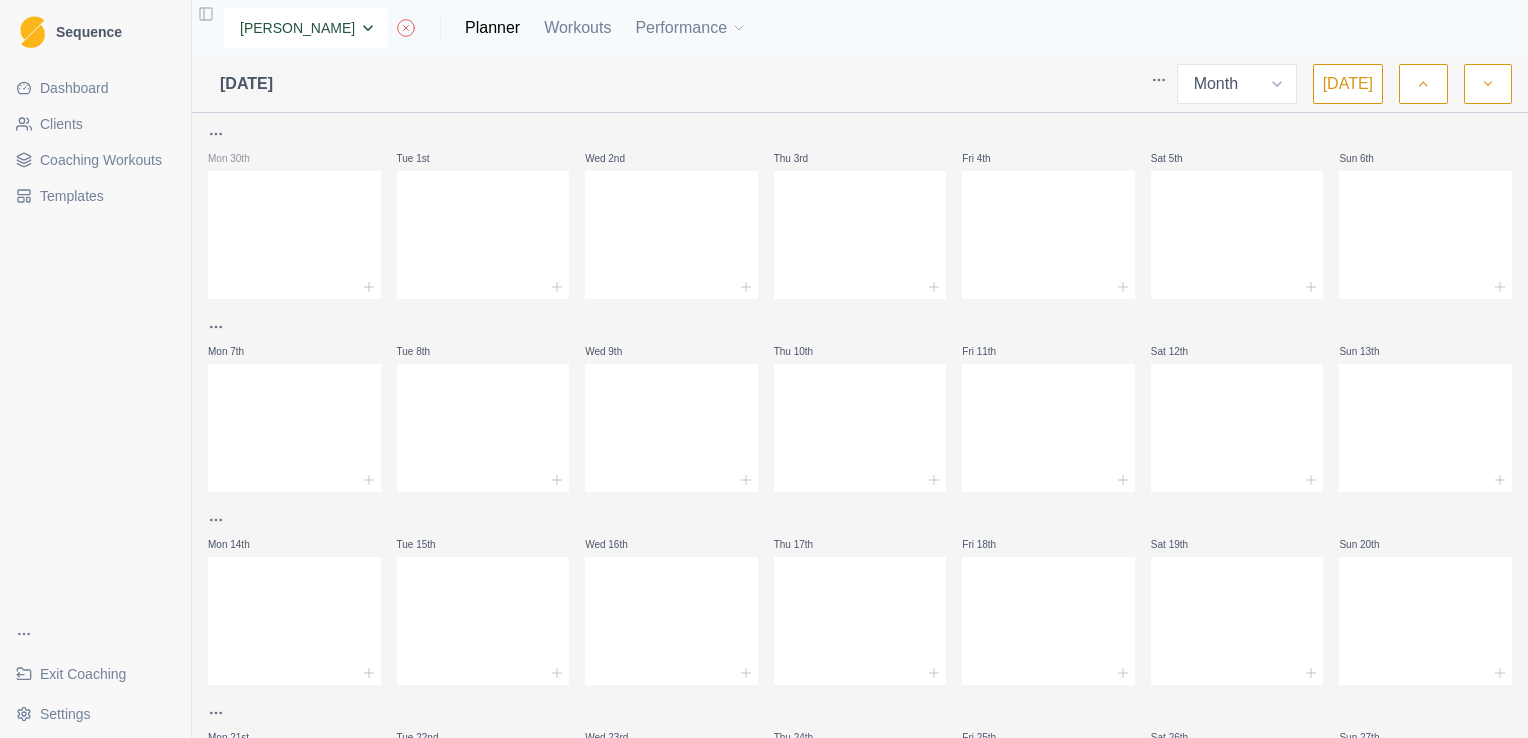 click on "None [PERSON_NAME] [PERSON_NAME] [PERSON_NAME] [PERSON_NAME] [PERSON_NAME] [PERSON_NAME] Renault [PERSON_NAME] [PERSON_NAME] [PERSON_NAME] [PERSON_NAME]" at bounding box center (306, 28) 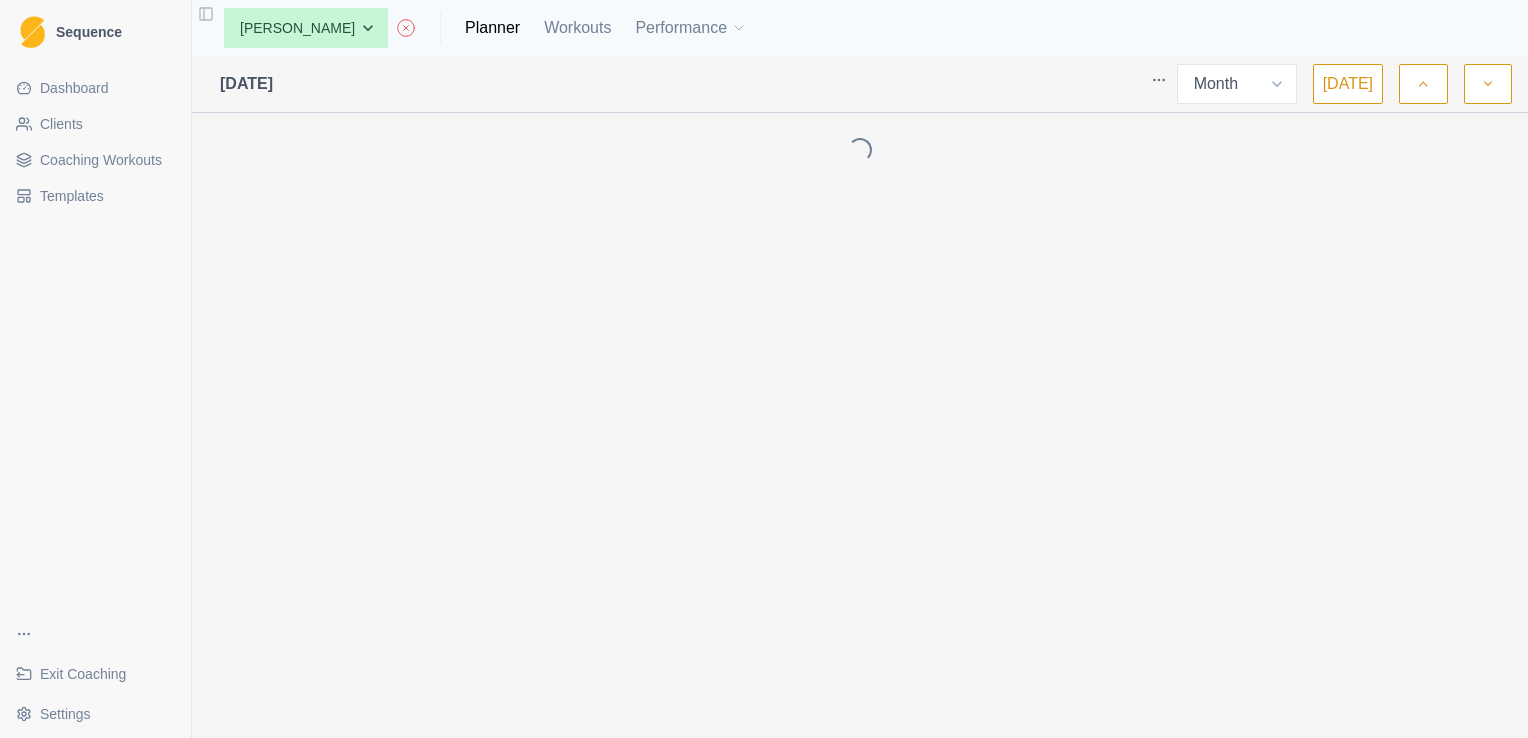 select on "month" 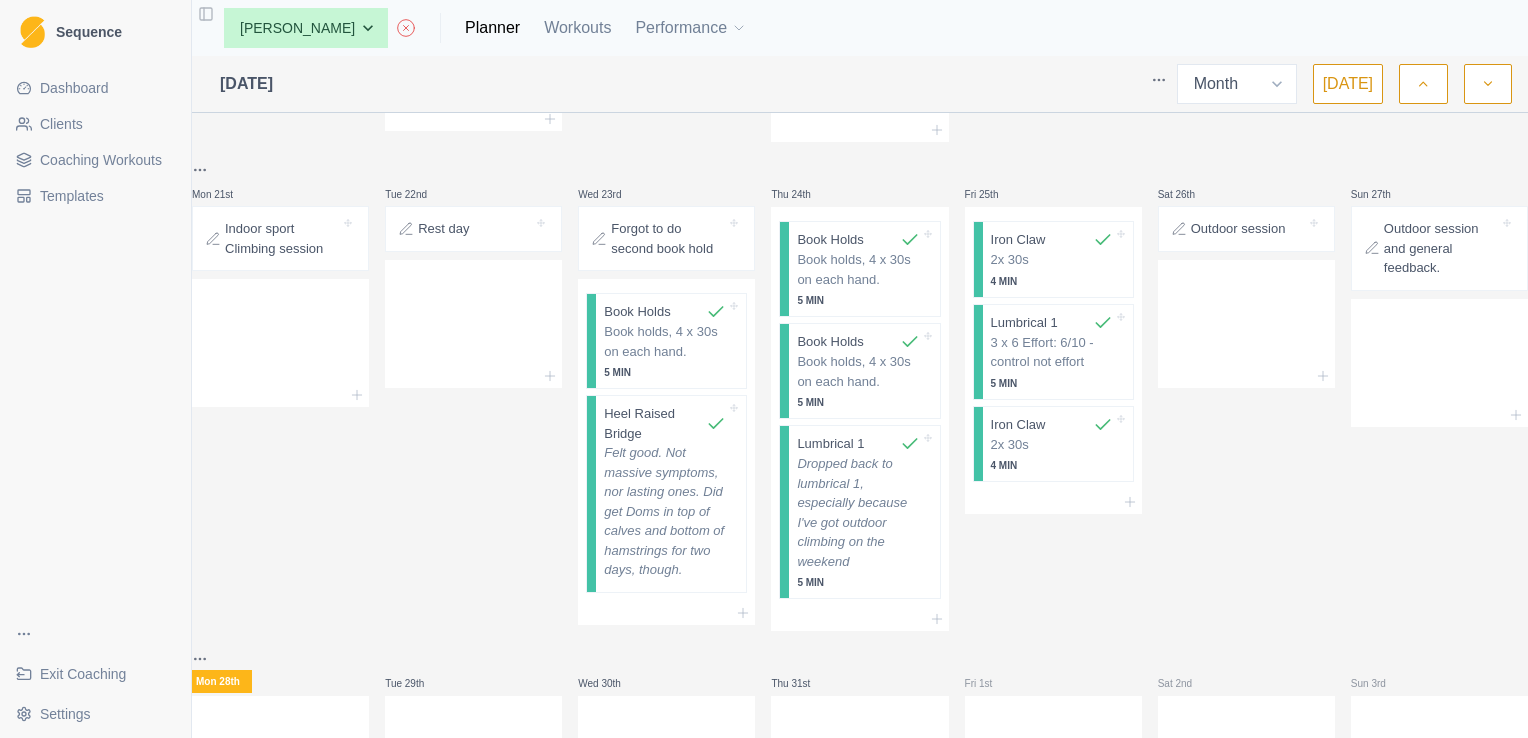 scroll, scrollTop: 3664, scrollLeft: 0, axis: vertical 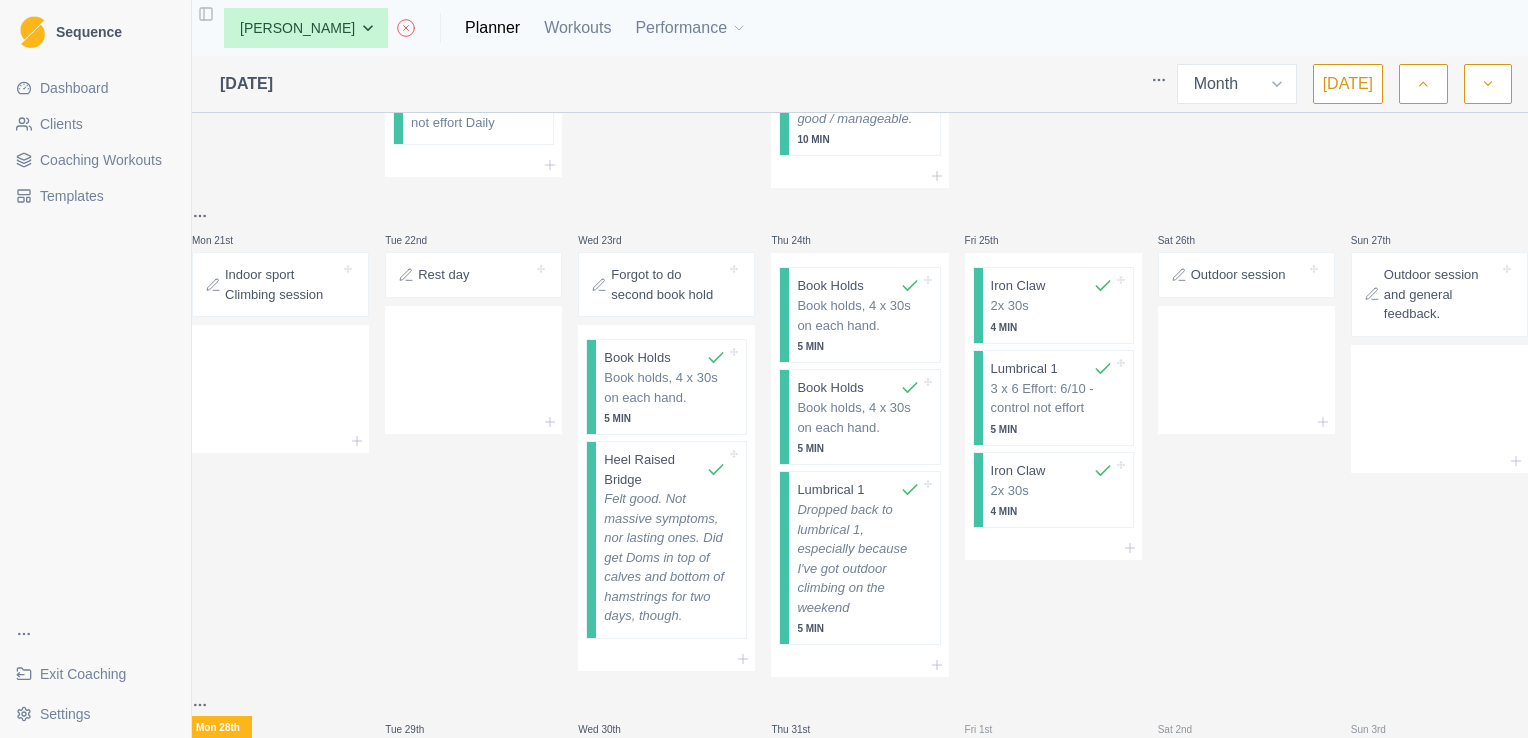 click on "Indoor sport Climbing session" at bounding box center [282, 284] 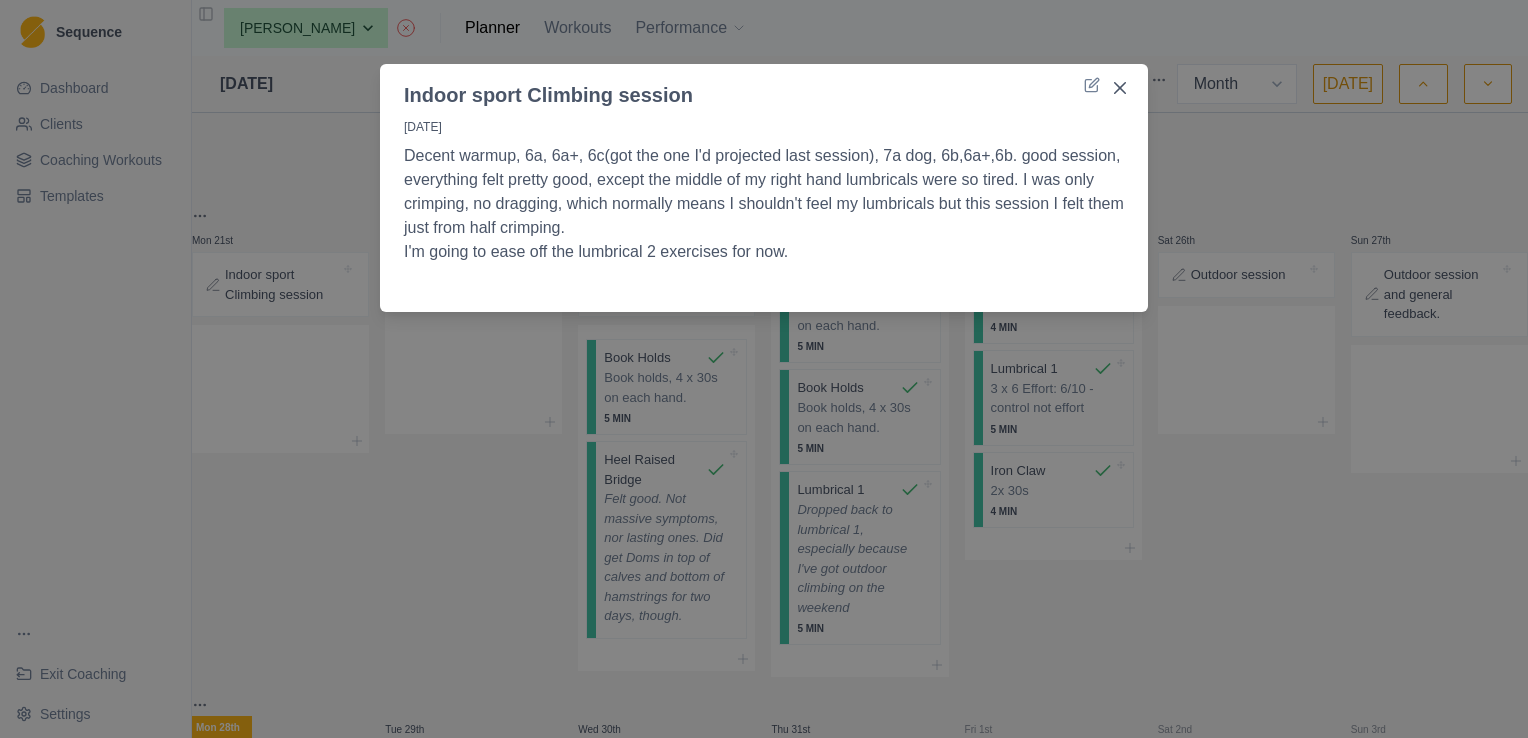 click on "Indoor sport Climbing session 21/7/25 Decent warmup, 6a, 6a+, 6c(got the one I'd projected last session), 7a dog, 6b,6a+,6b. good session, everything felt pretty good, except the middle of my right hand lumbricals were so tired. I was only crimping, no dragging, which normally means I shouldn't feel my lumbricals but this session I felt them just from half crimping. I'm going to ease off the lumbrical 2 exercises for now." at bounding box center [764, 369] 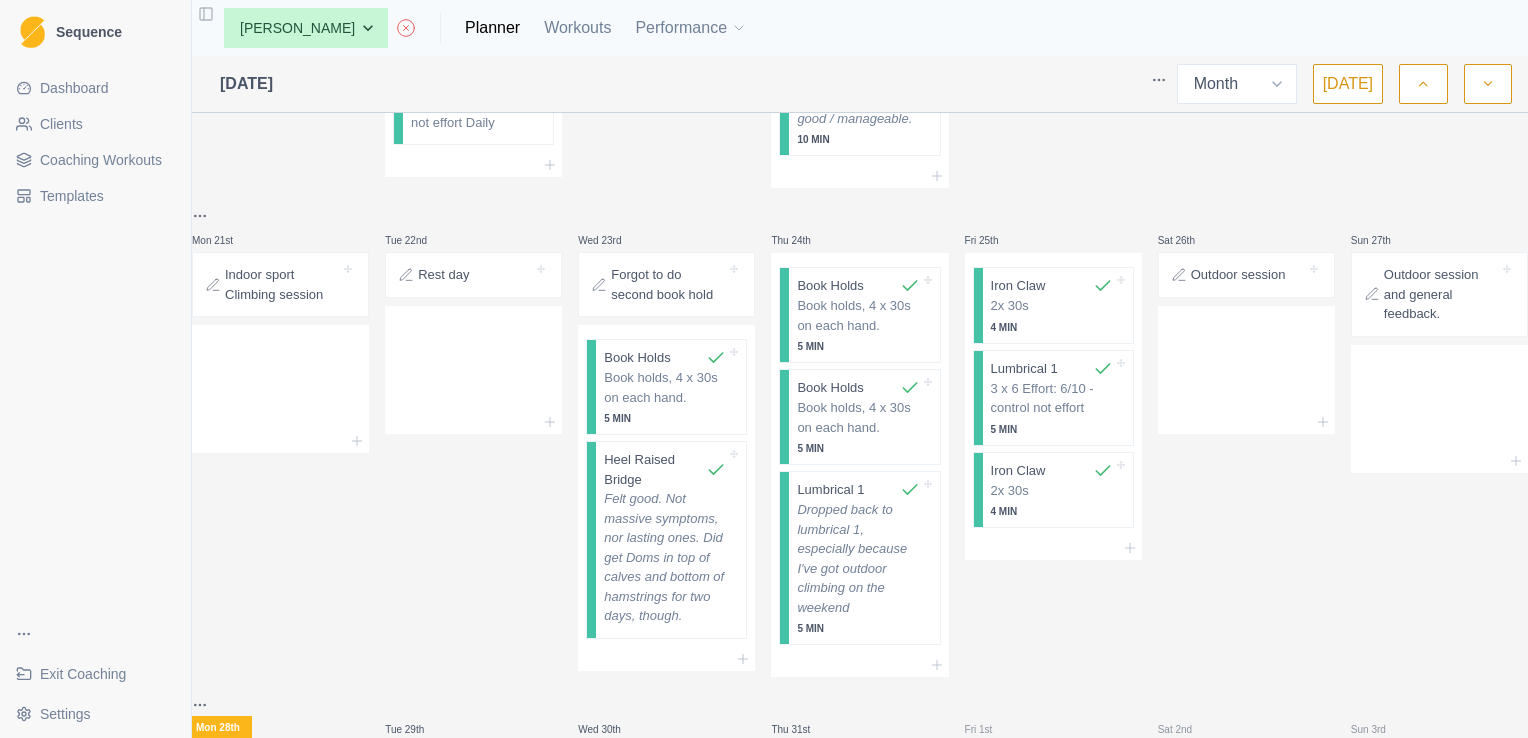 click on "Forgot to do second book hold" at bounding box center (668, 284) 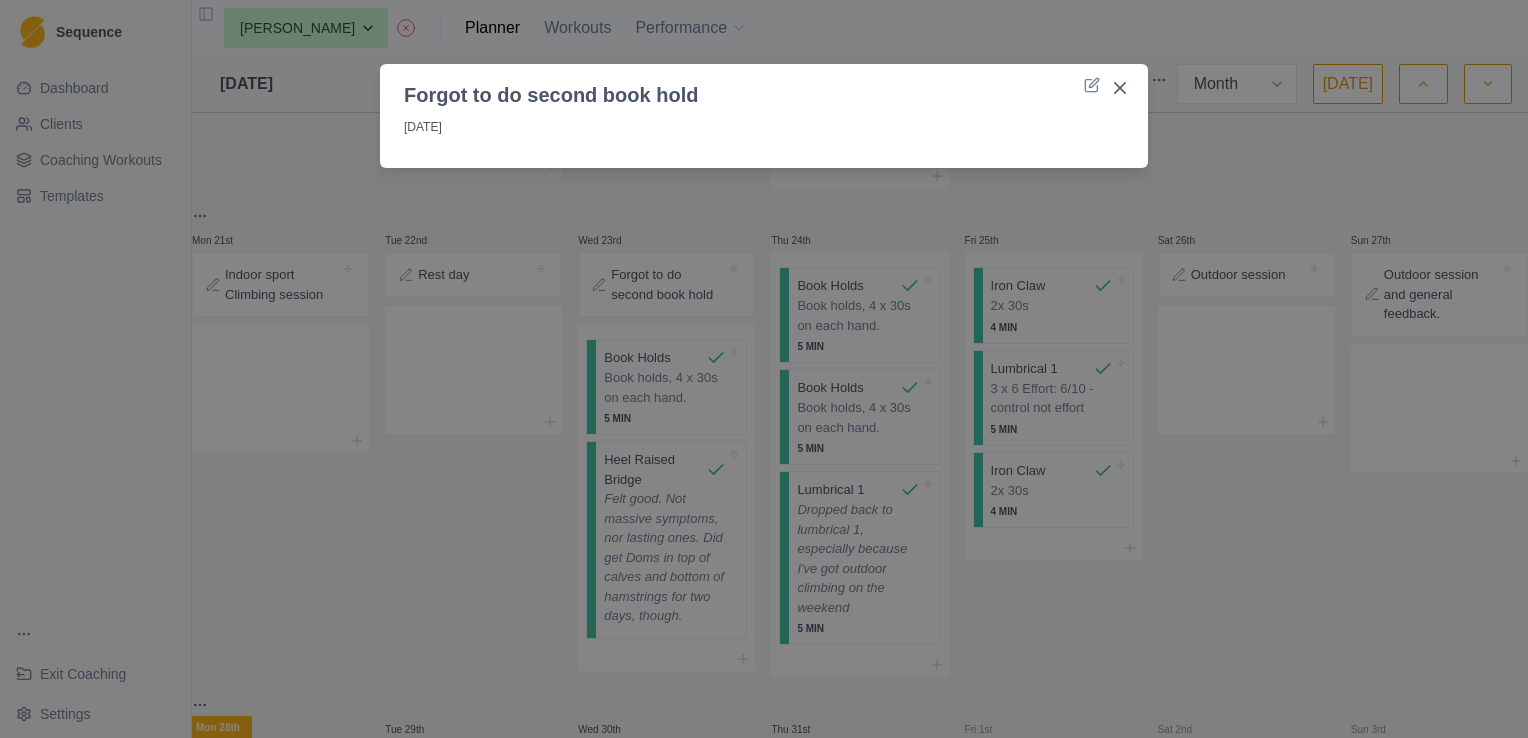 click on "Forgot to do second book hold 23/7/25" at bounding box center (764, 369) 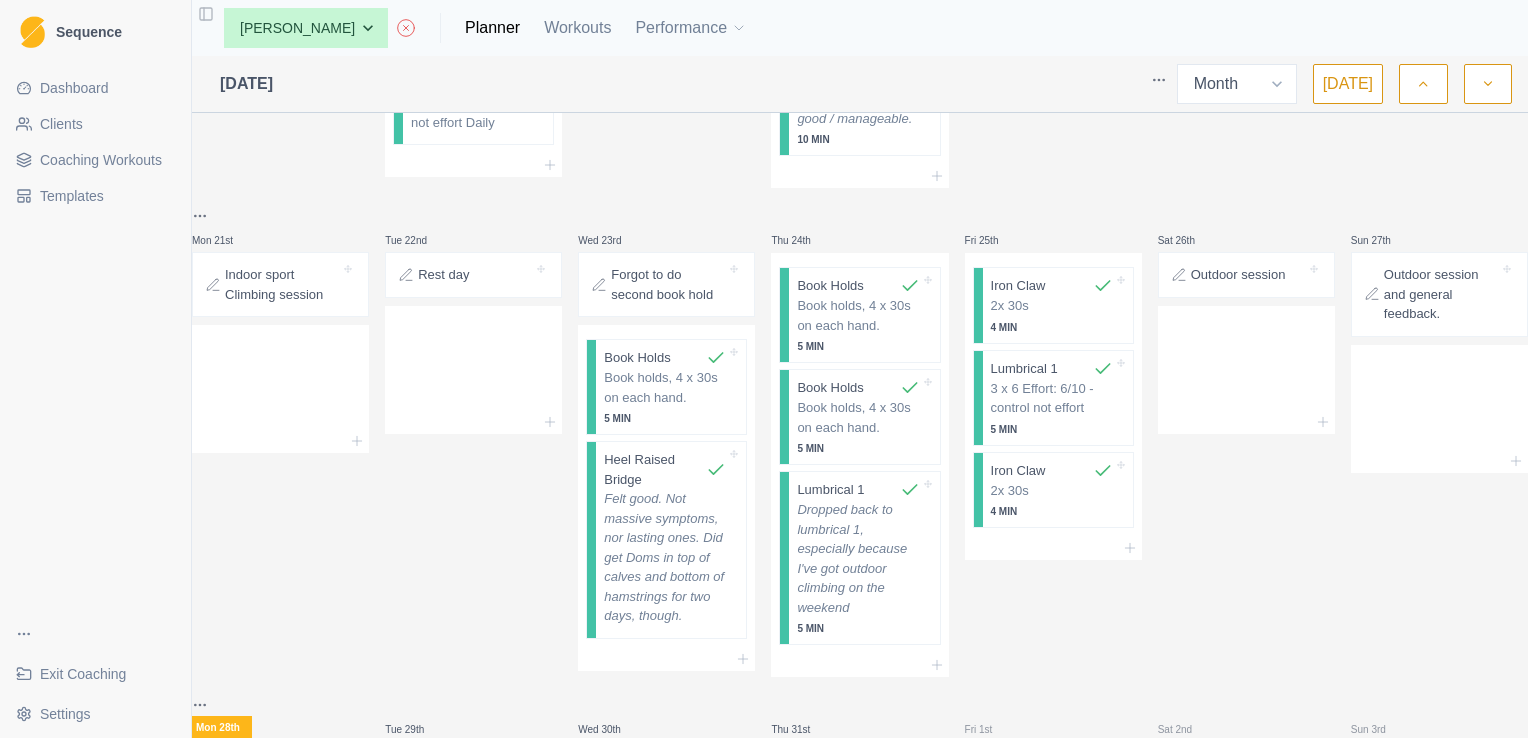 click on "Outdoor session" at bounding box center (1238, 275) 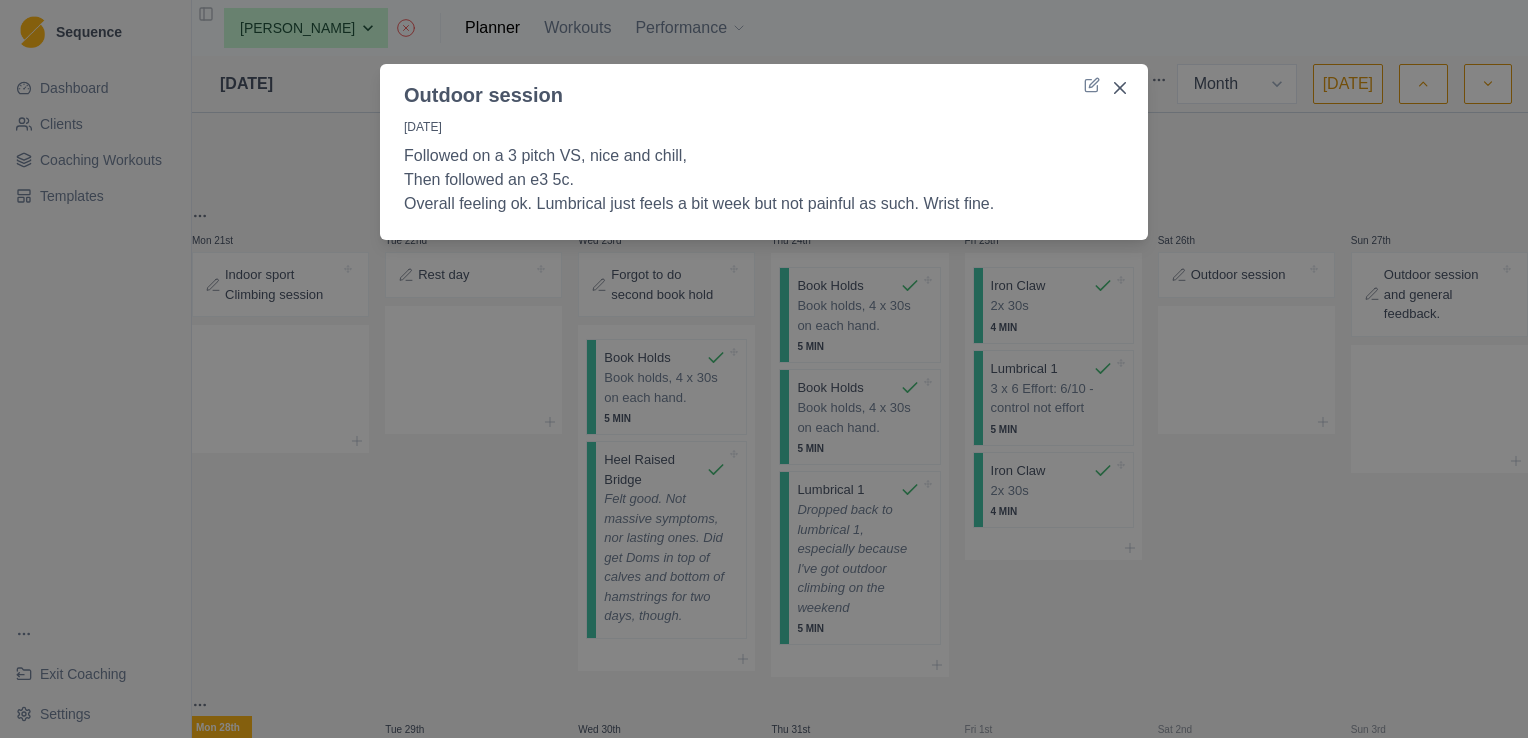click on "Outdoor session 26/7/25 Followed on a 3 pitch VS, nice and chill, Then followed an e3 5c.  Overall feeling ok. Lumbrical just feels a bit week but not painful as such. Wrist fine." at bounding box center [764, 369] 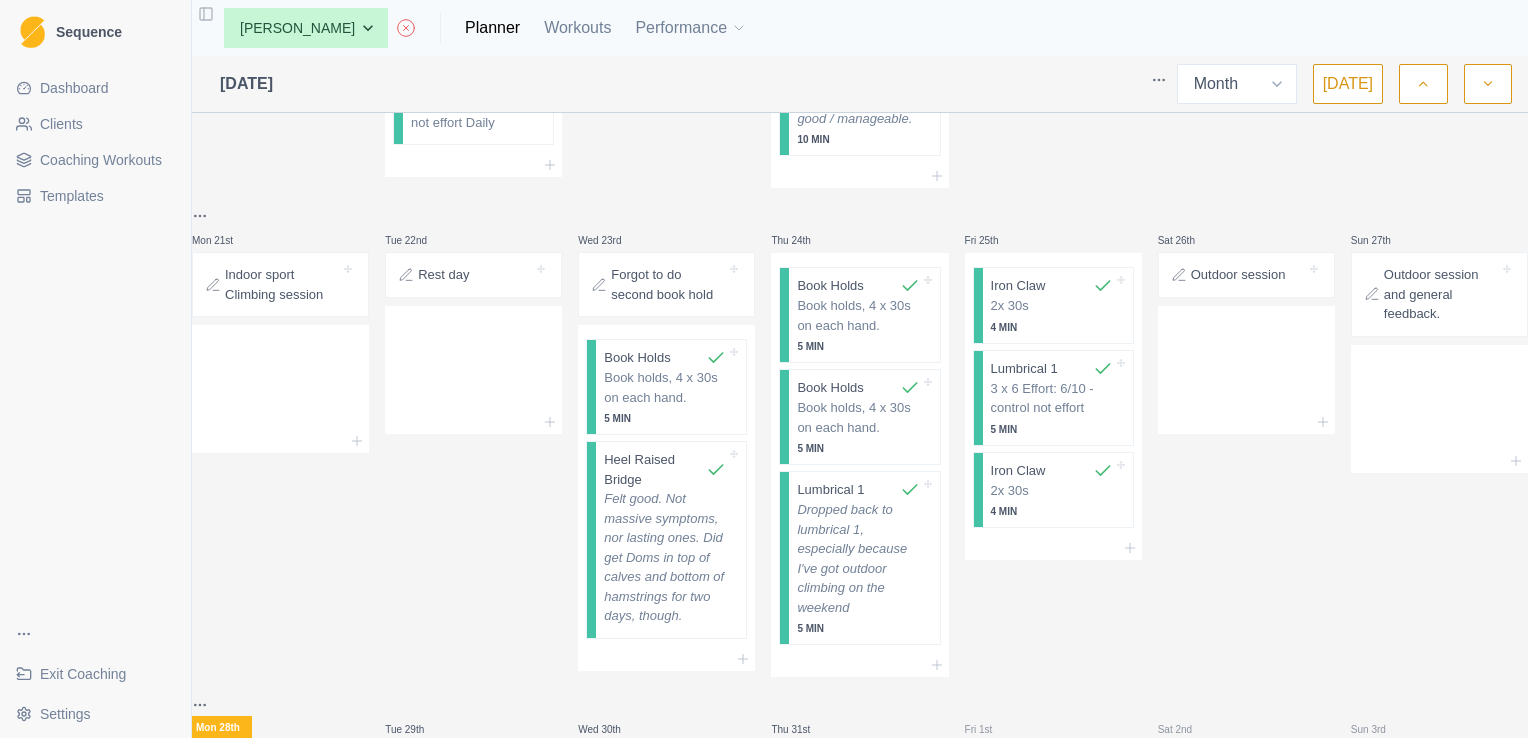 click on "Outdoor session and general feedback." at bounding box center (1441, 294) 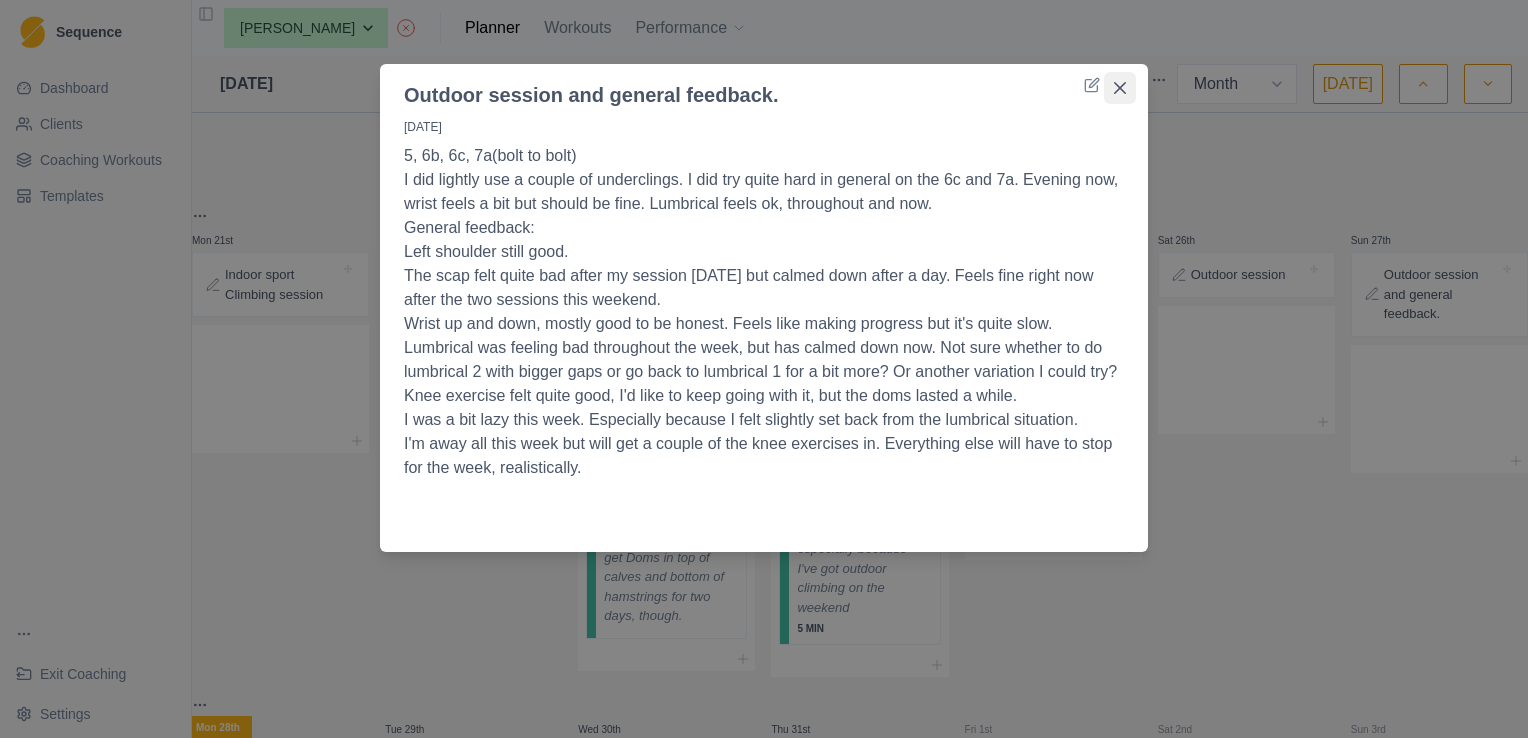 click at bounding box center [1120, 88] 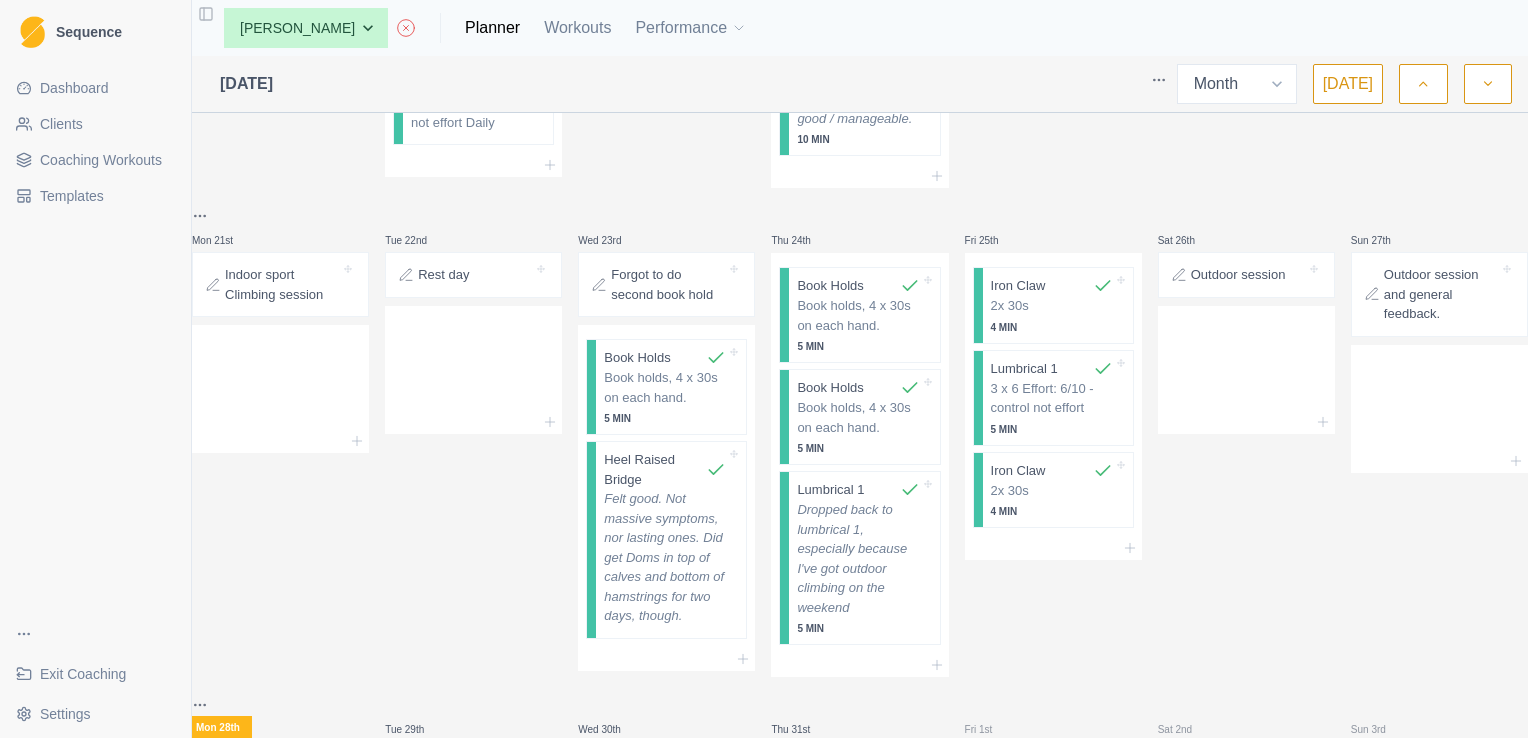 click on "Indoor sport Climbing session" at bounding box center [282, 284] 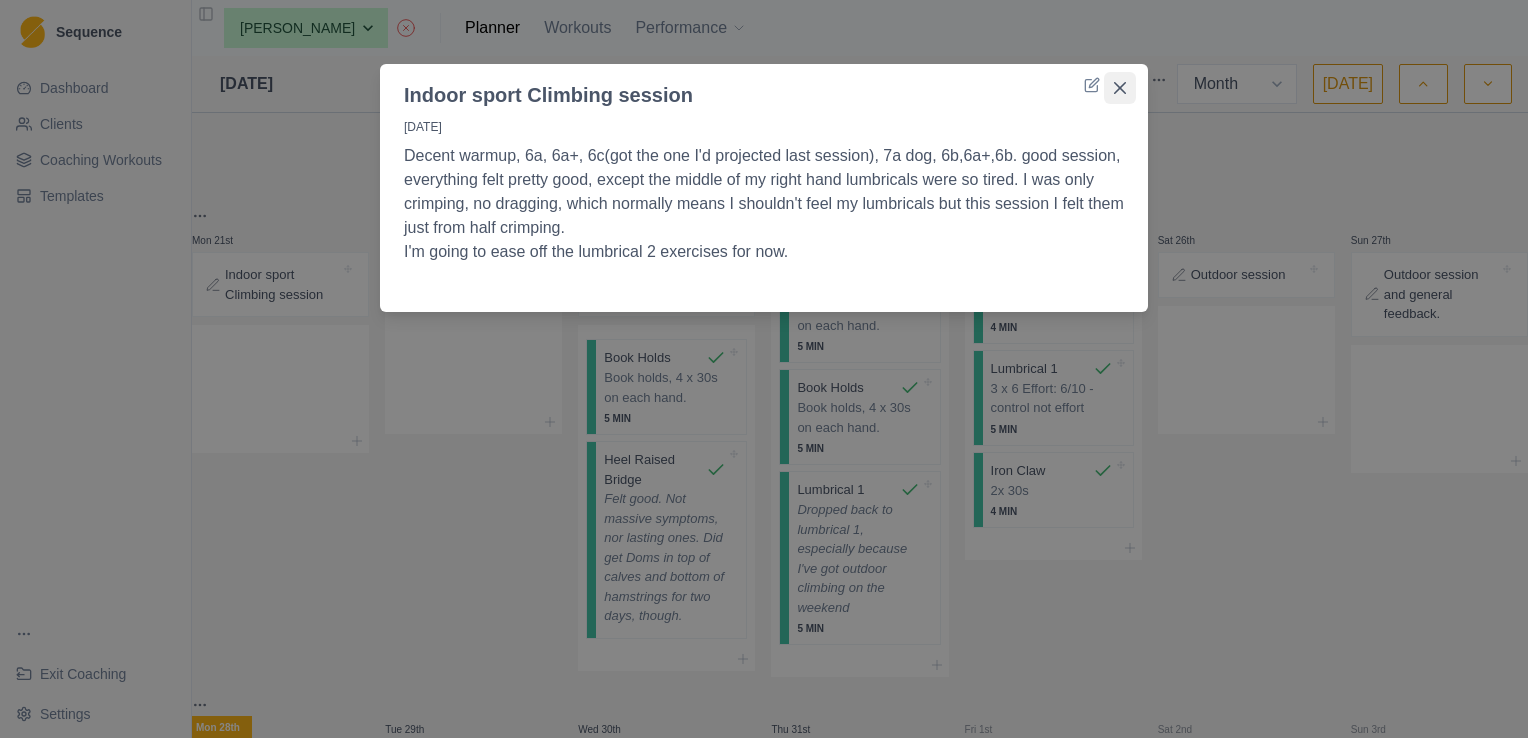 click at bounding box center (1120, 88) 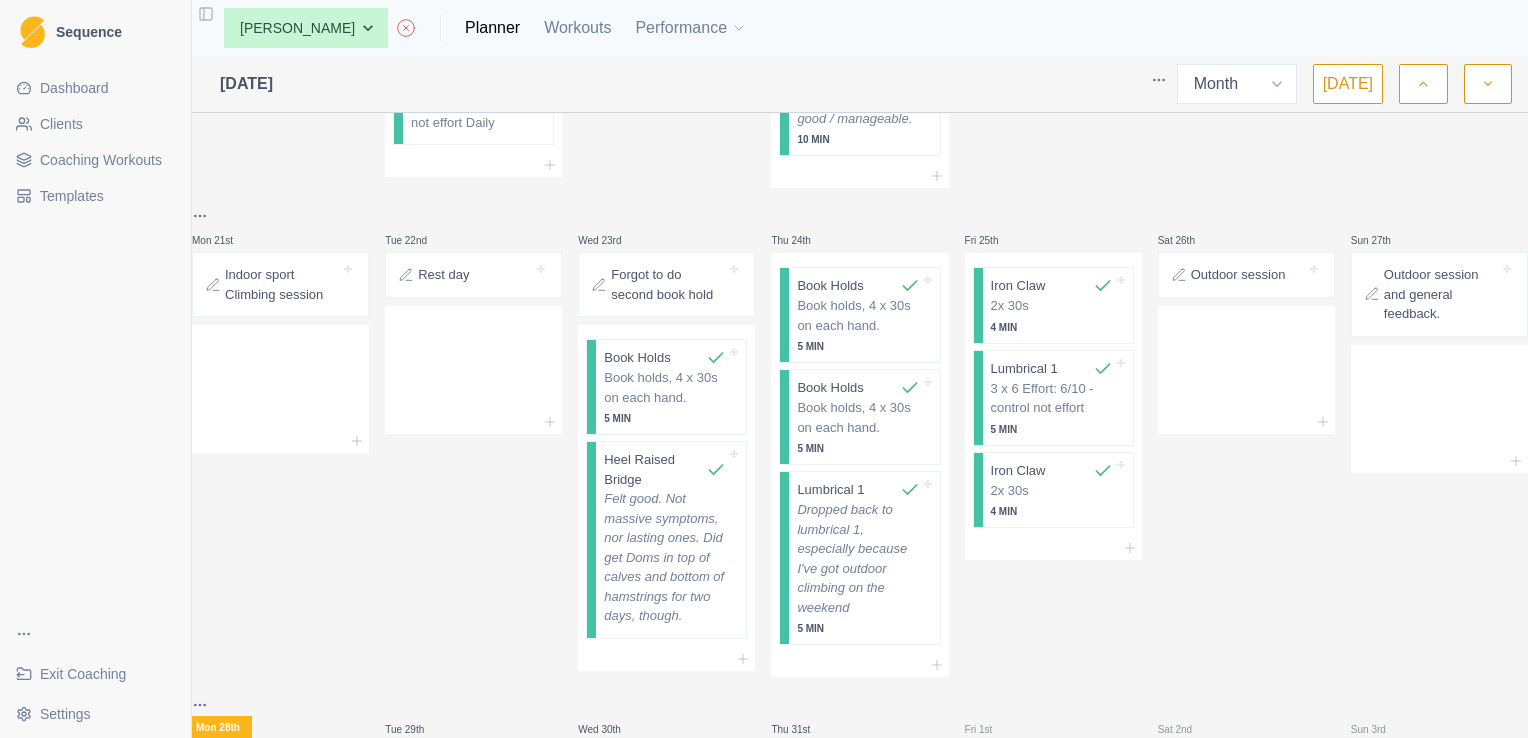 click on "Outdoor session" at bounding box center (1246, 275) 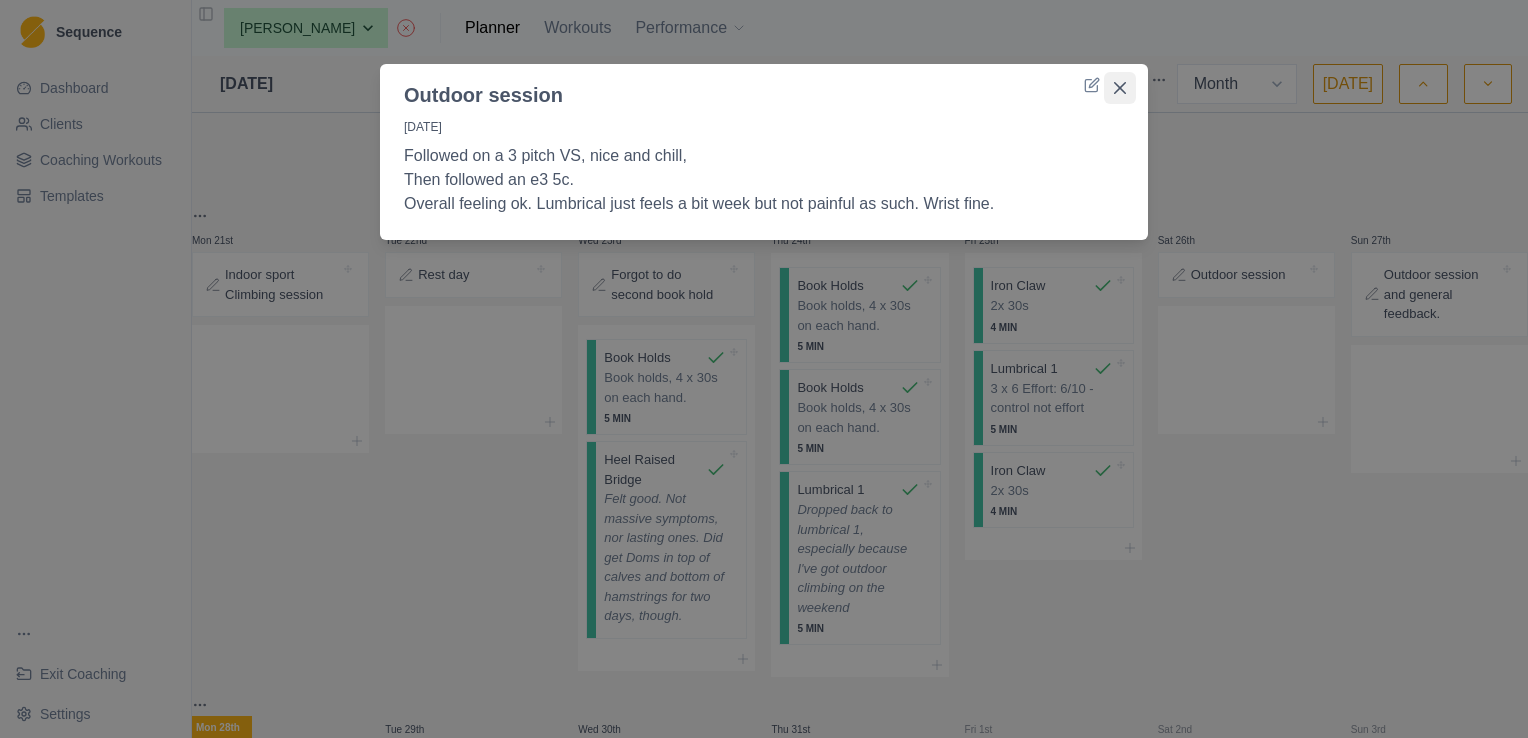 click at bounding box center (1120, 88) 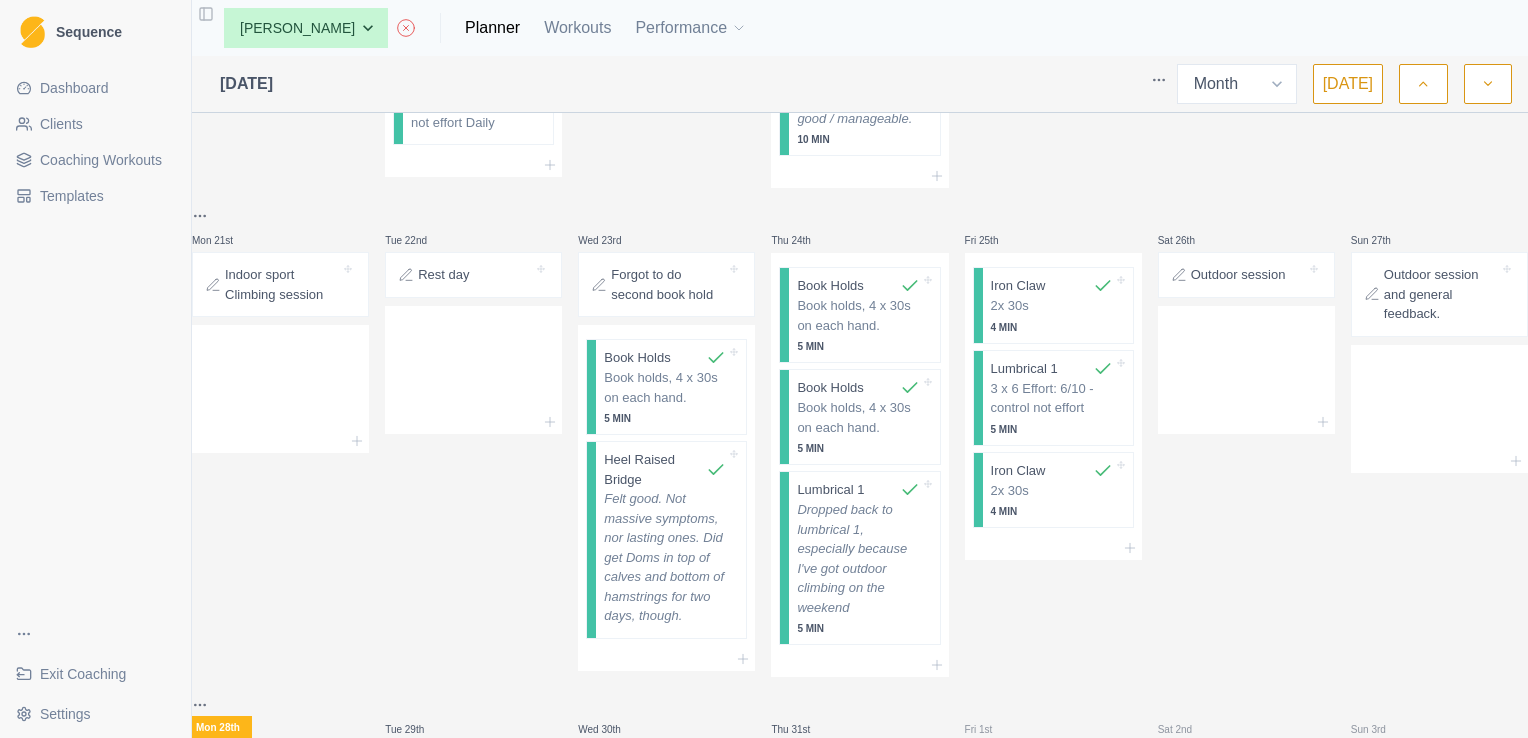 click on "Outdoor session and general feedback." at bounding box center (1441, 294) 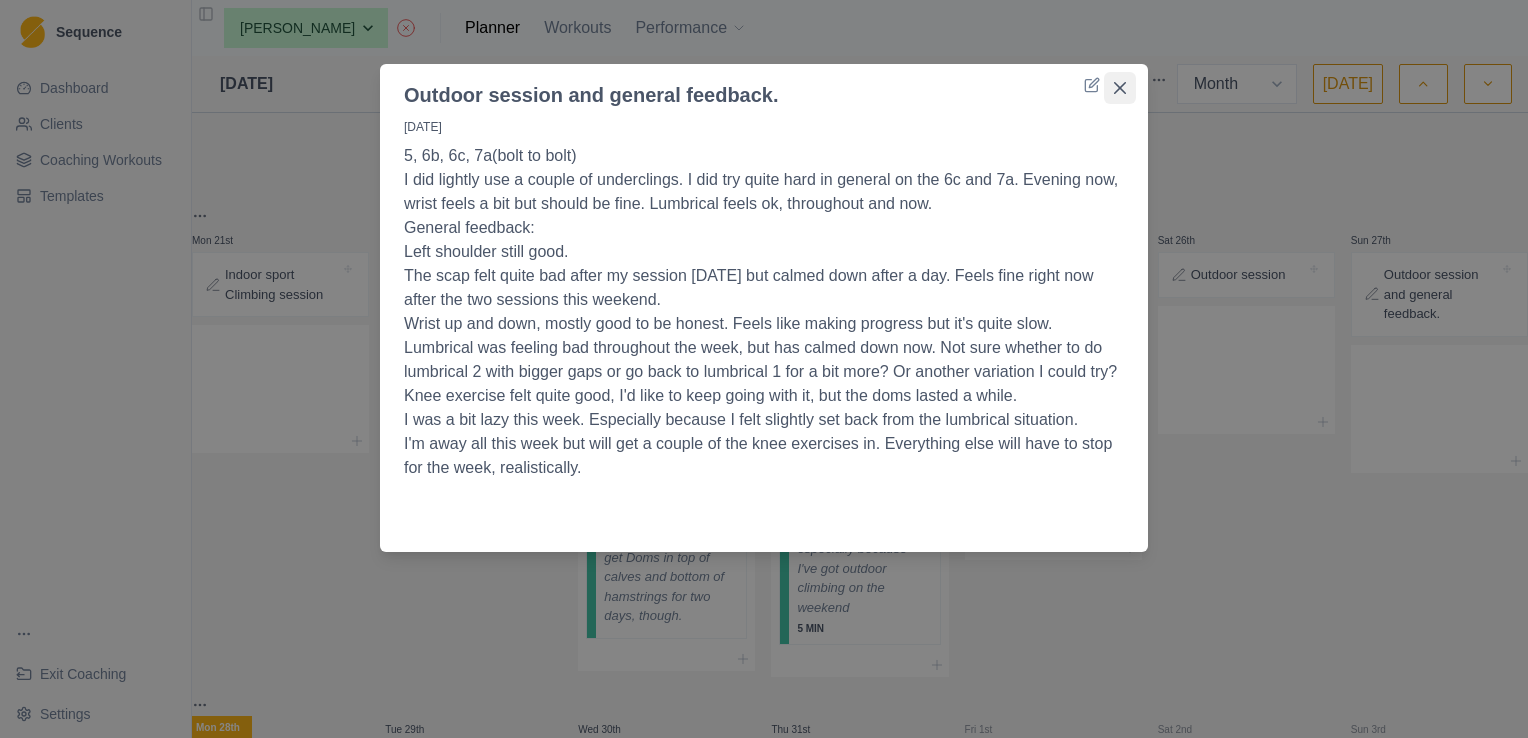 click 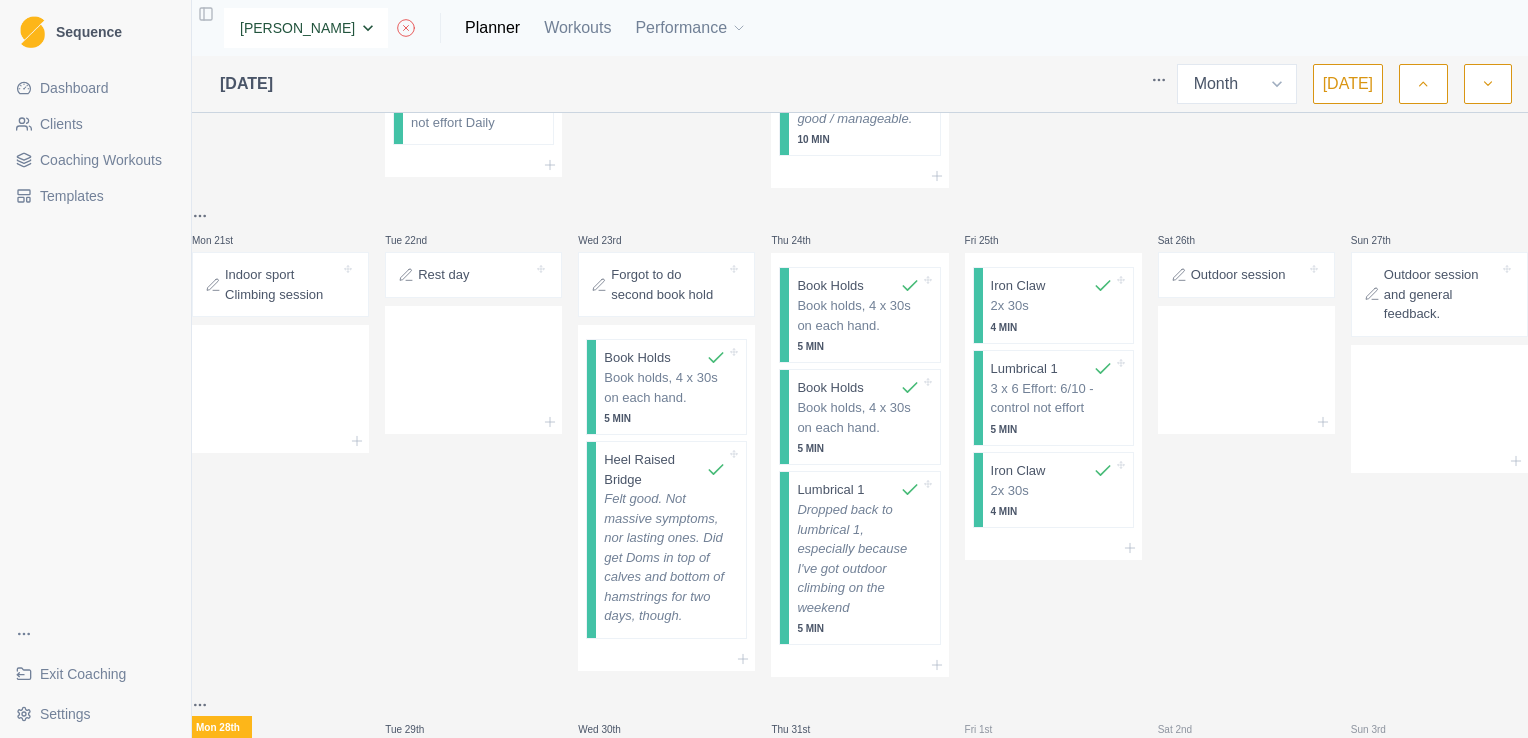 click on "None Andrew Davies Ellie Teeling Hannah Carter Jason Vougioukas Joe Shearring Laure Renault Matt Rushton Max Birchall Tom Coomber William Fitzmaurice" at bounding box center (306, 28) 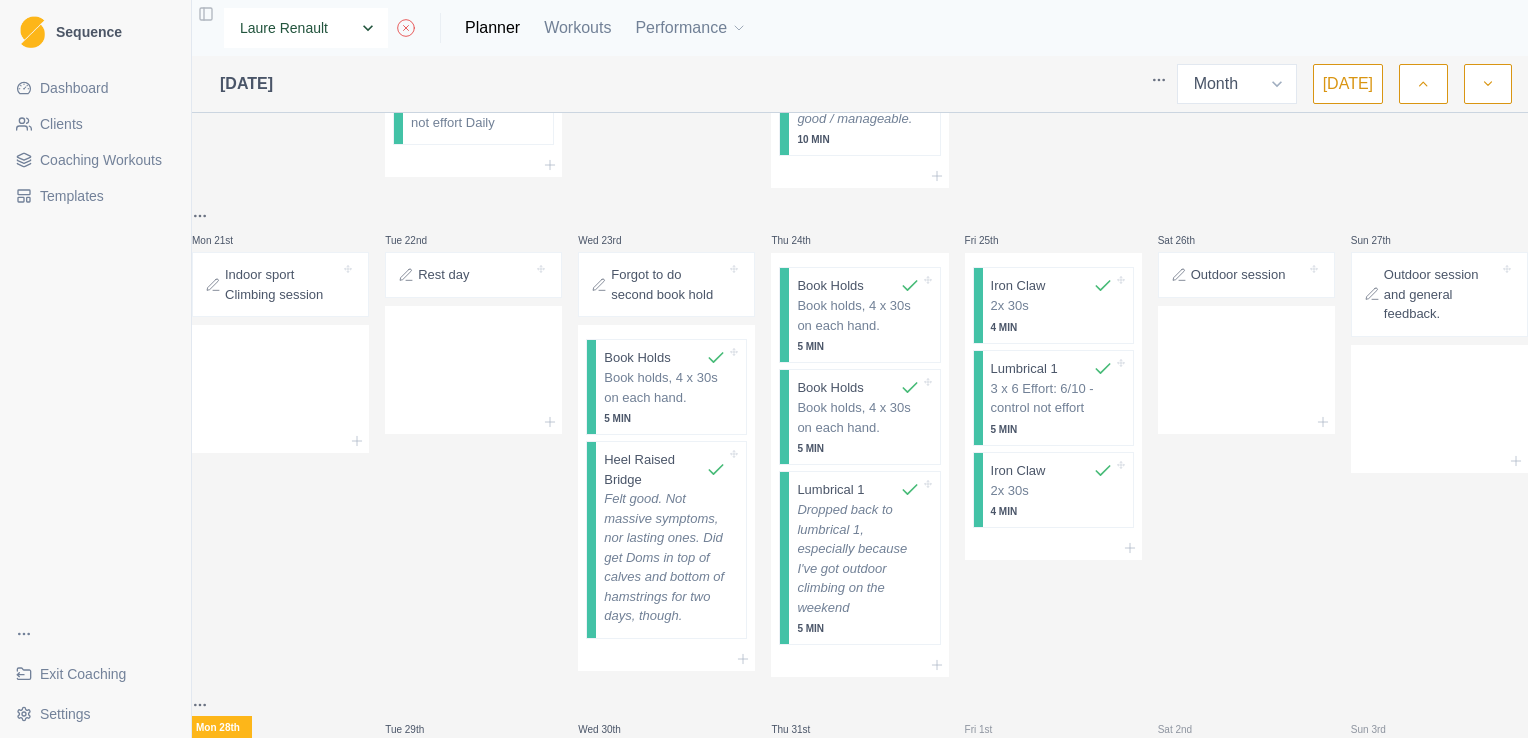 click on "None Andrew Davies Ellie Teeling Hannah Carter Jason Vougioukas Joe Shearring Laure Renault Matt Rushton Max Birchall Tom Coomber William Fitzmaurice" at bounding box center [306, 28] 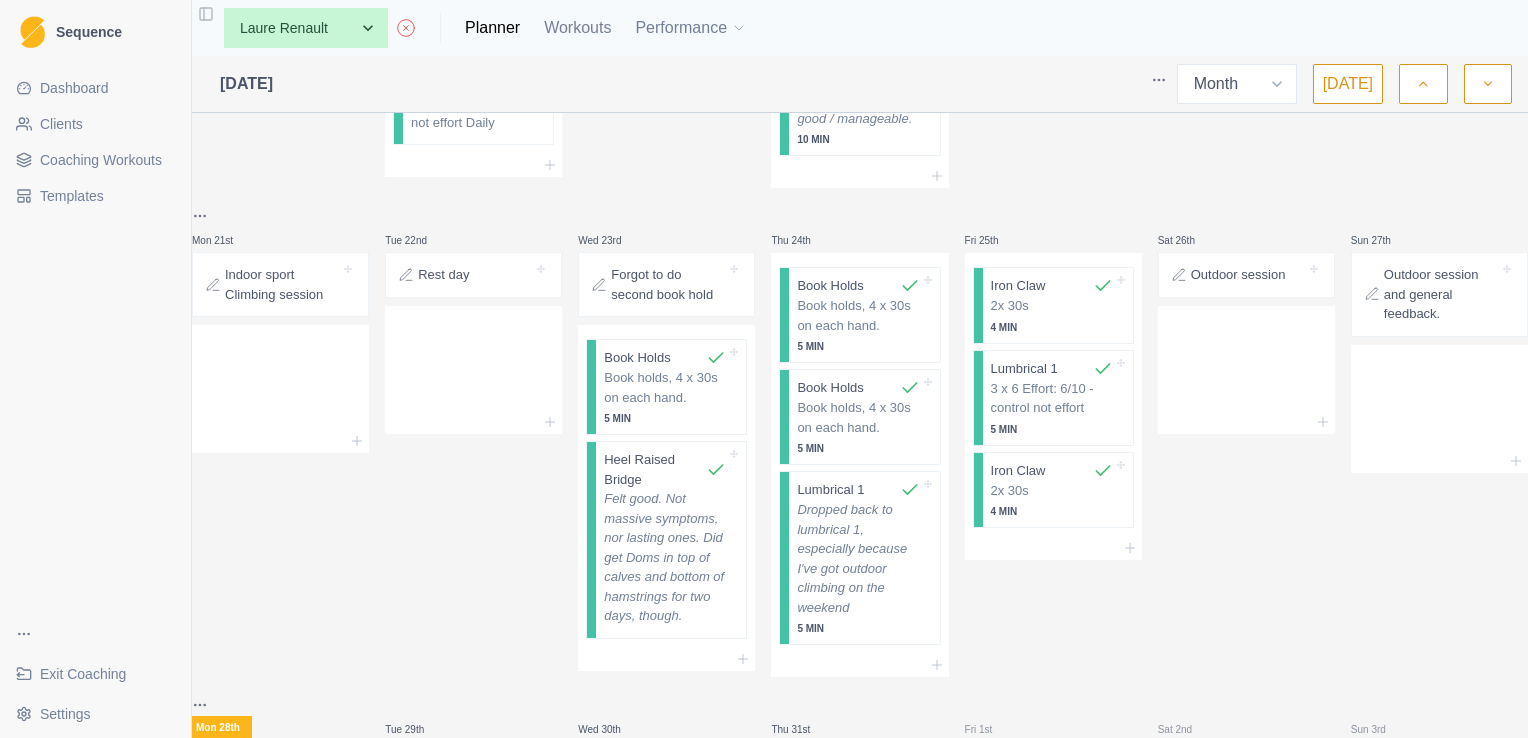 click on "Indoor sport Climbing session" at bounding box center [282, 284] 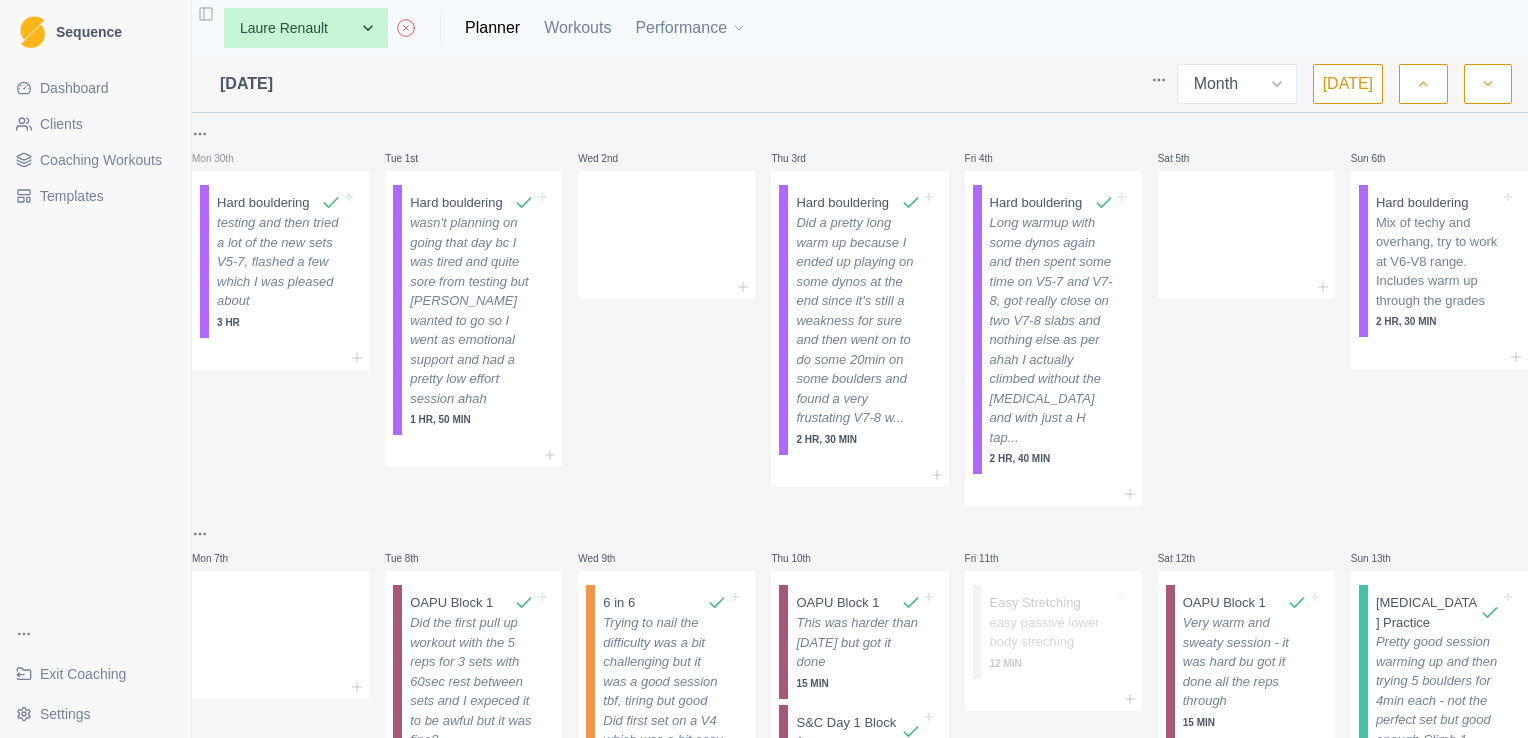 select on "month" 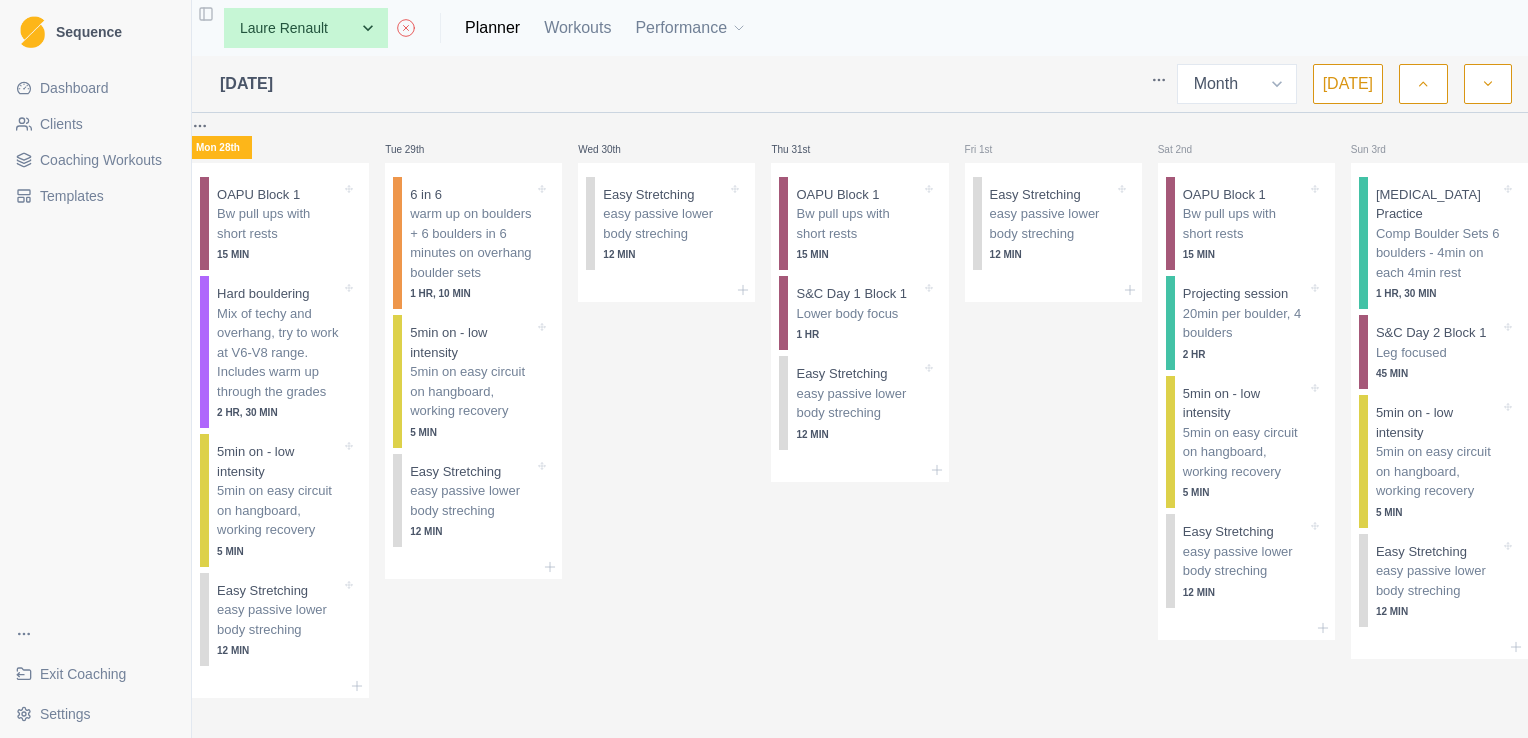 scroll, scrollTop: 2872, scrollLeft: 0, axis: vertical 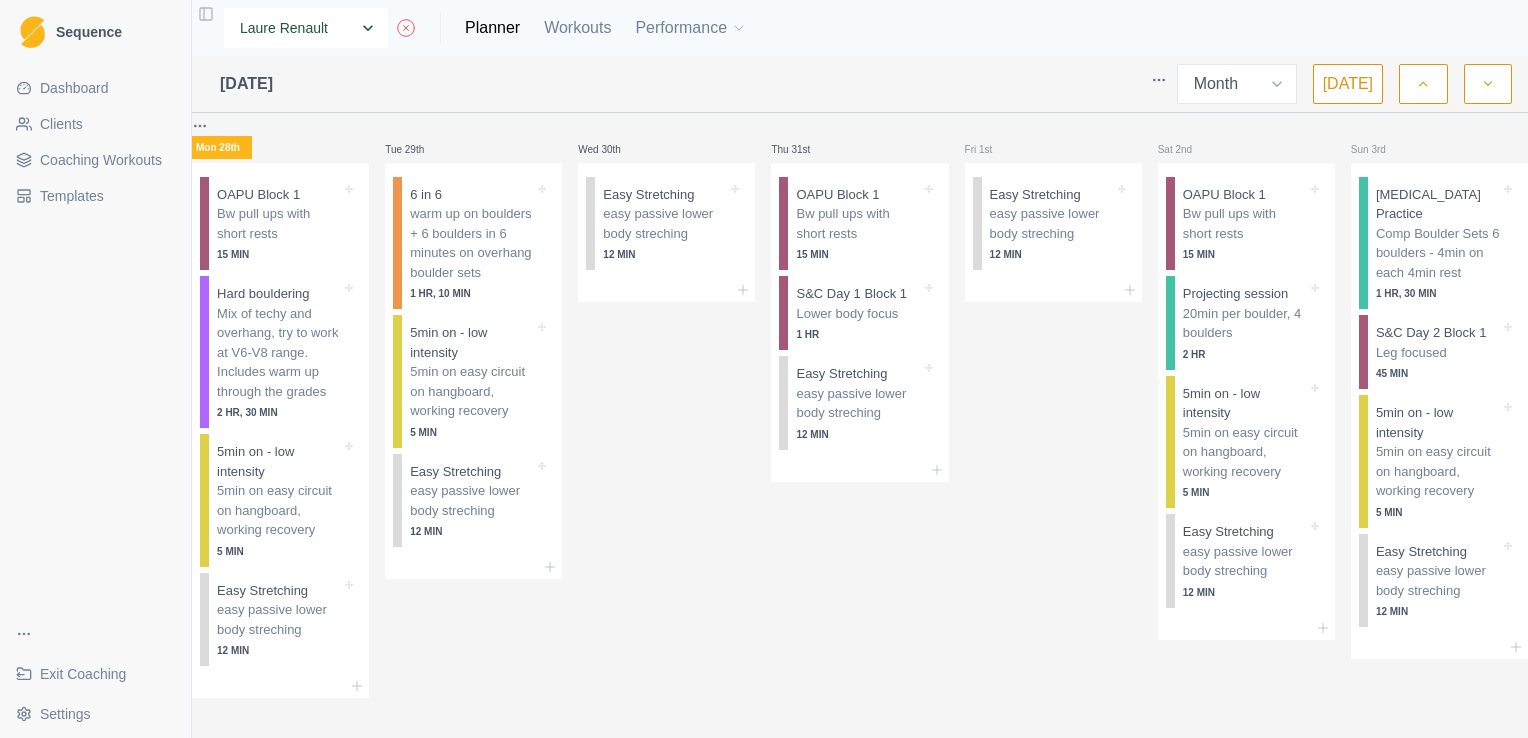 click on "None [PERSON_NAME] [PERSON_NAME] [PERSON_NAME] [PERSON_NAME] [PERSON_NAME] [PERSON_NAME] Renault [PERSON_NAME] [PERSON_NAME] [PERSON_NAME] [PERSON_NAME]" at bounding box center [306, 28] 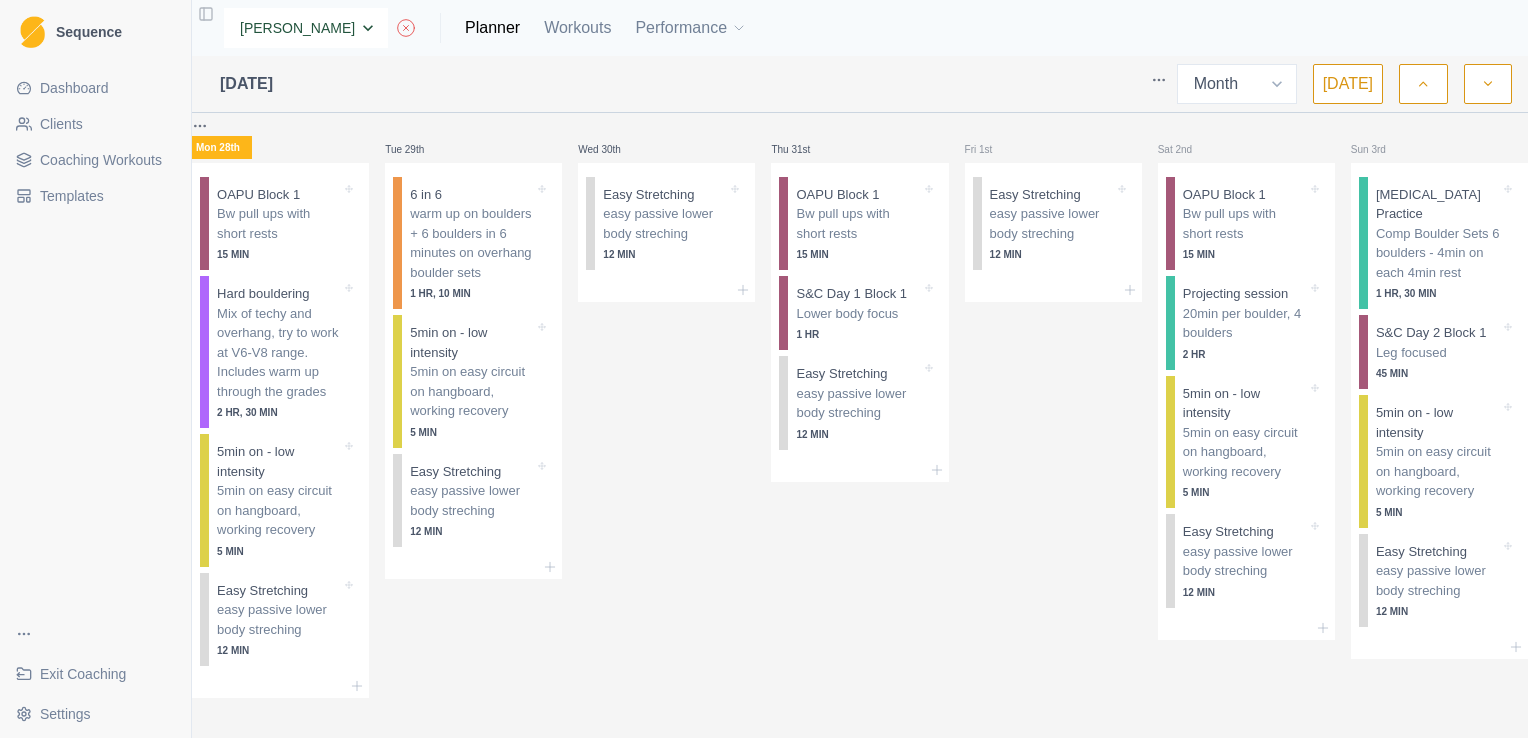 click on "None [PERSON_NAME] [PERSON_NAME] [PERSON_NAME] [PERSON_NAME] [PERSON_NAME] [PERSON_NAME] Renault [PERSON_NAME] [PERSON_NAME] [PERSON_NAME] [PERSON_NAME]" at bounding box center (306, 28) 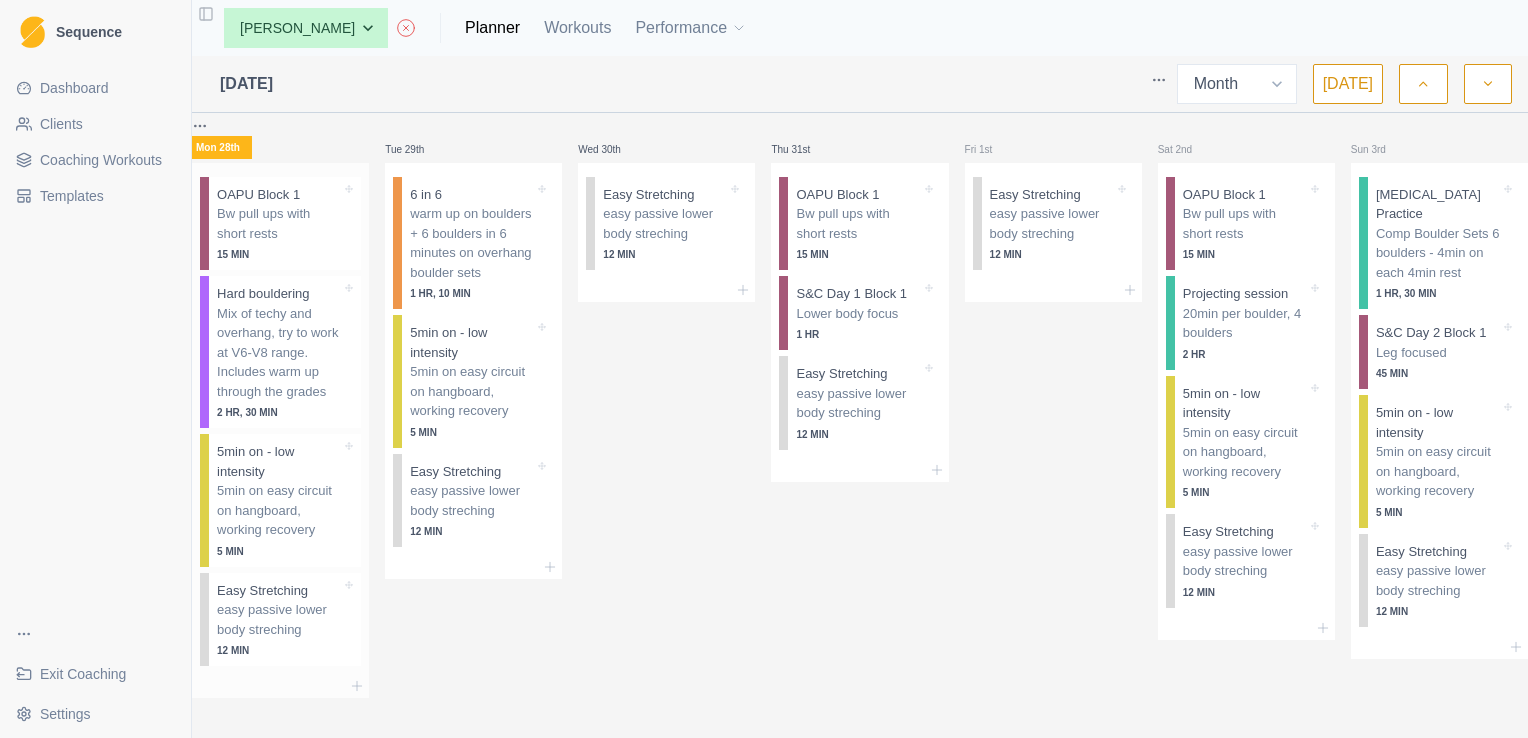 click on "Mix of techy and overhang, try to work at V6-V8 range. Includes warm up through the grades" at bounding box center (279, 353) 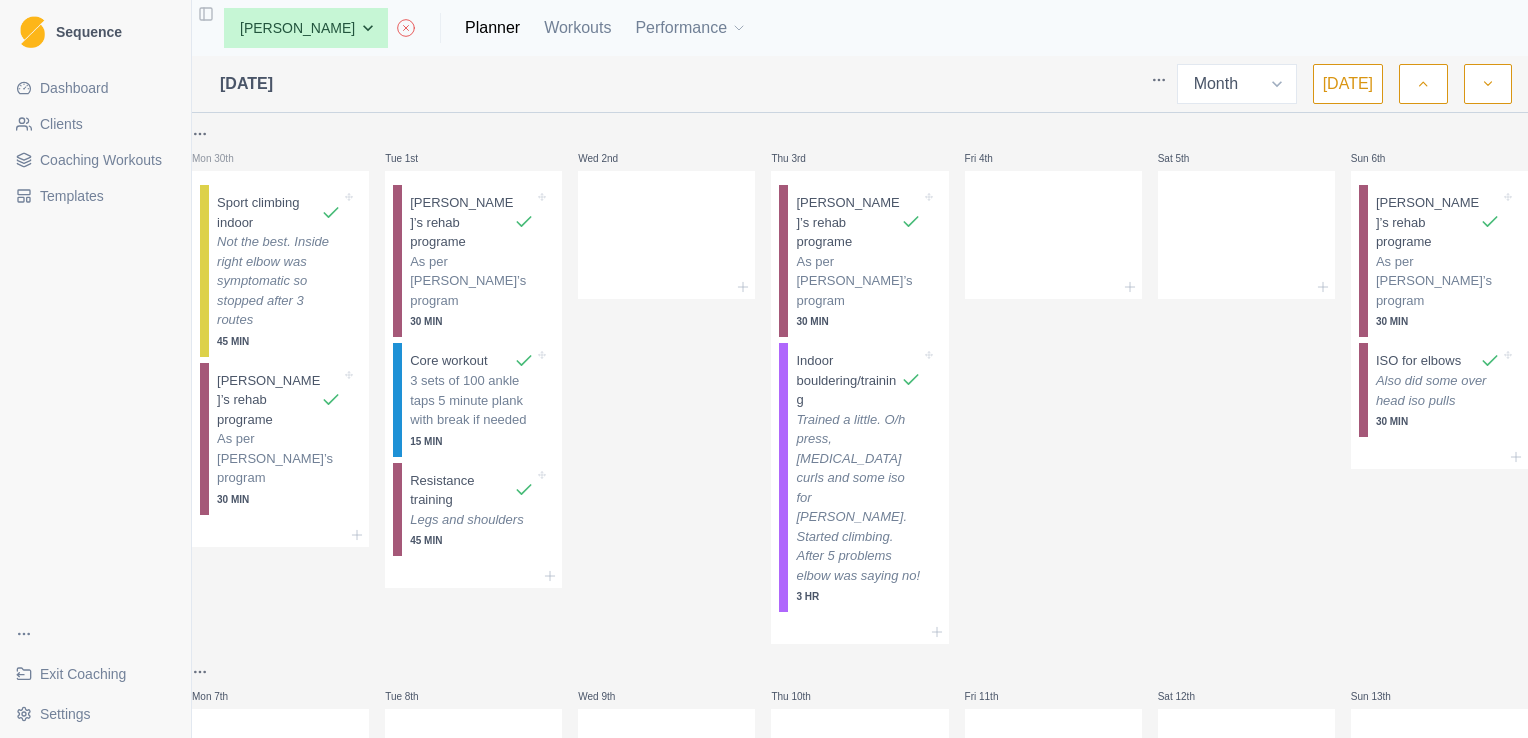 select on "month" 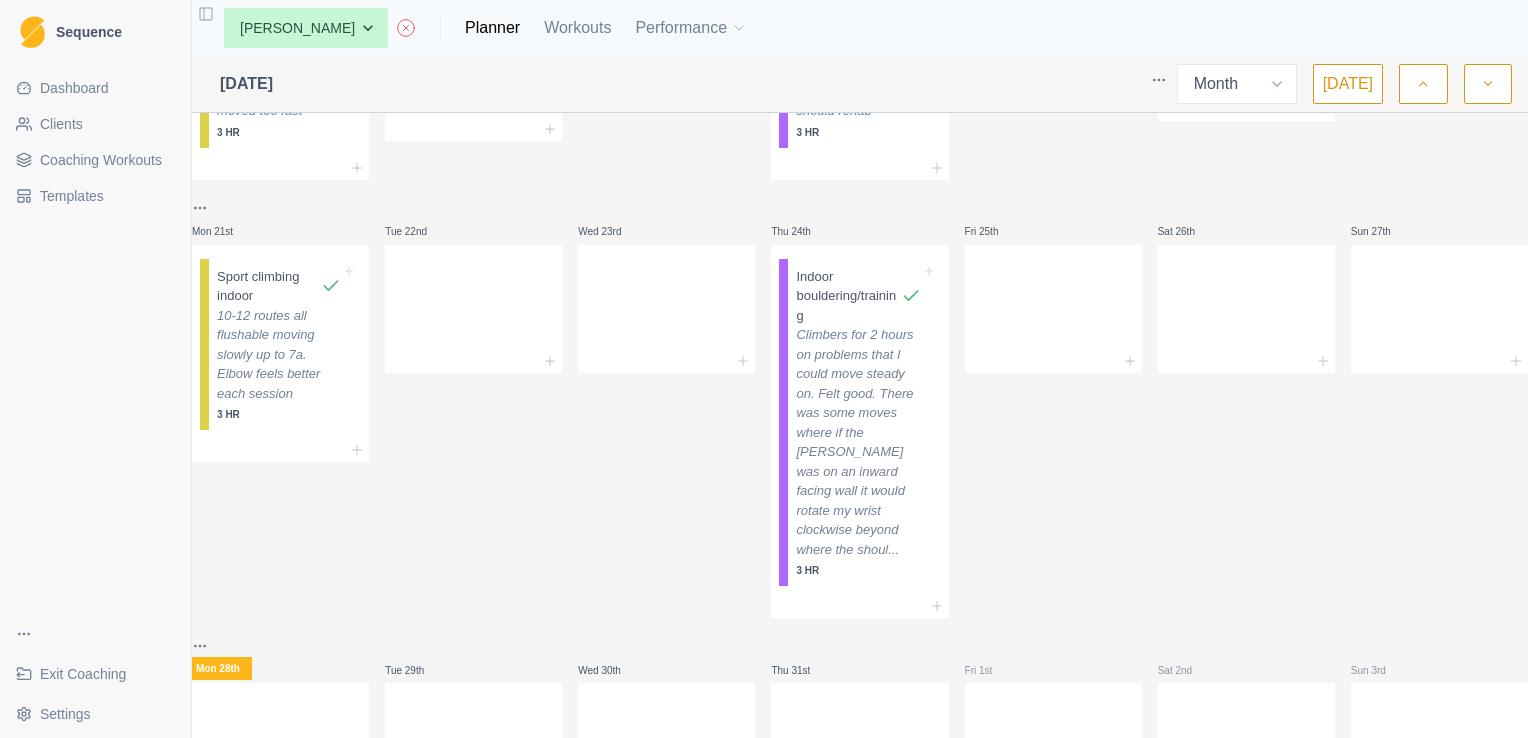 scroll, scrollTop: 1079, scrollLeft: 0, axis: vertical 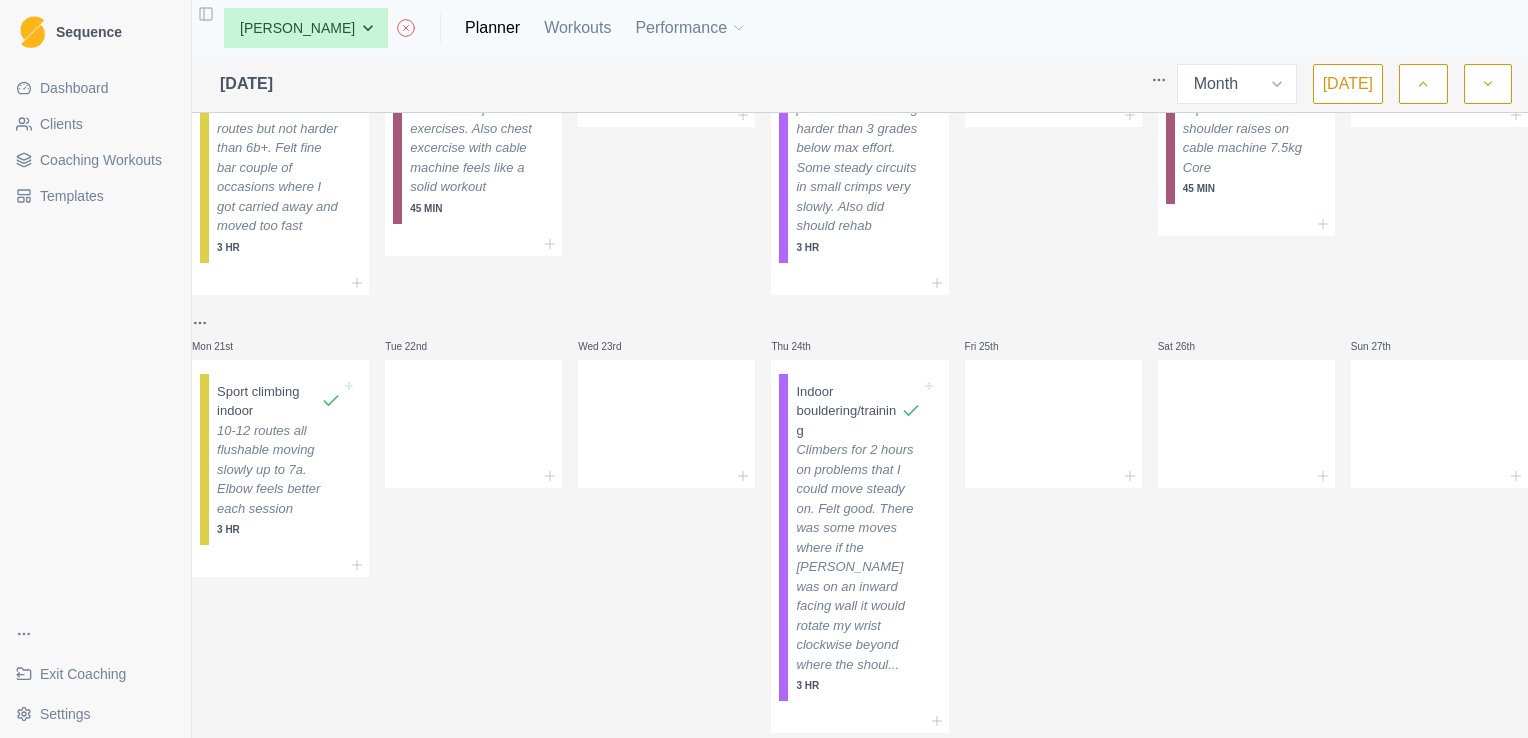 drag, startPoint x: 604, startPoint y: 281, endPoint x: 479, endPoint y: 462, distance: 219.96819 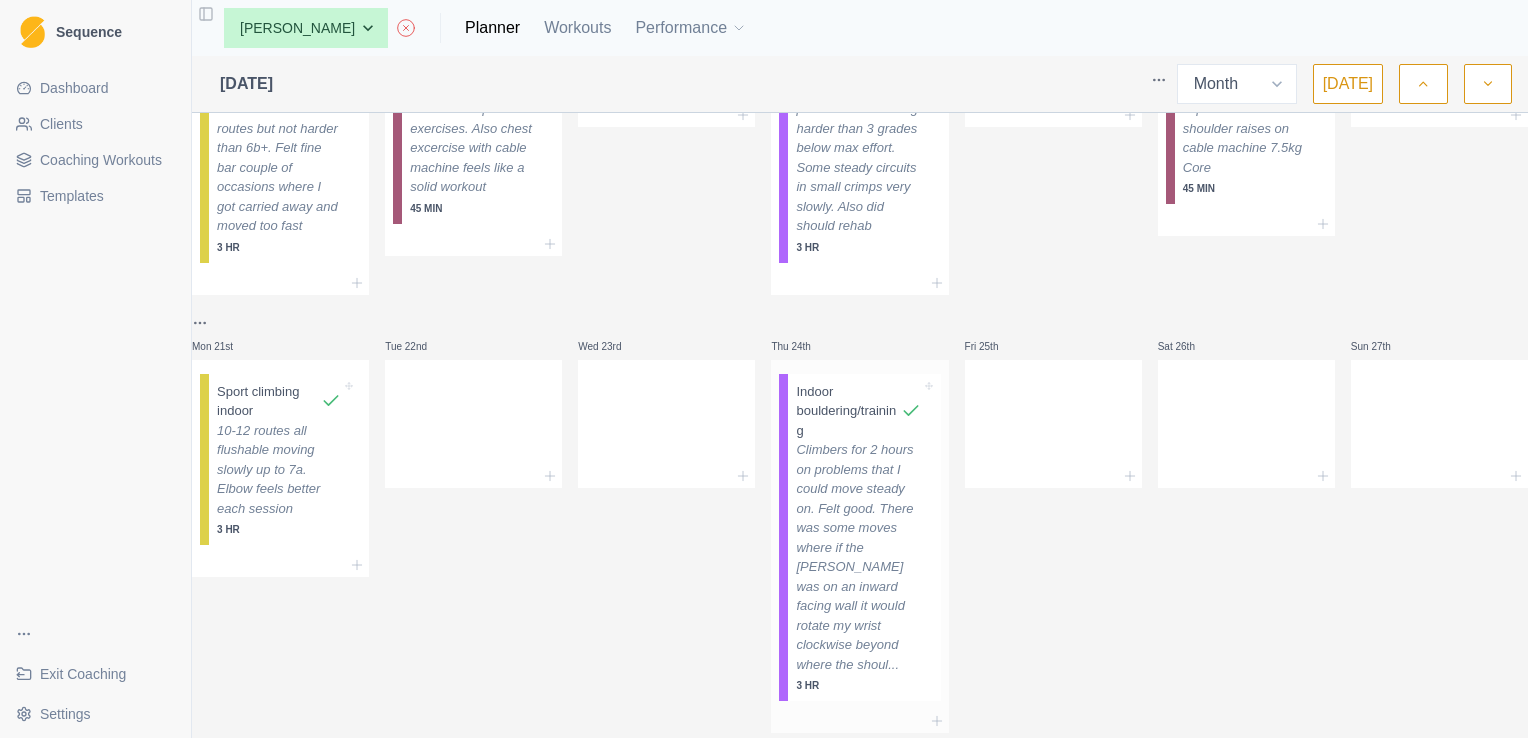 click on "Climbers for 2 hours on problems that I could move steady on. Felt good.
There was some moves where if the [PERSON_NAME] was on an inward facing wall it would rotate my wrist clockwise beyond where the shoul..." at bounding box center [858, 557] 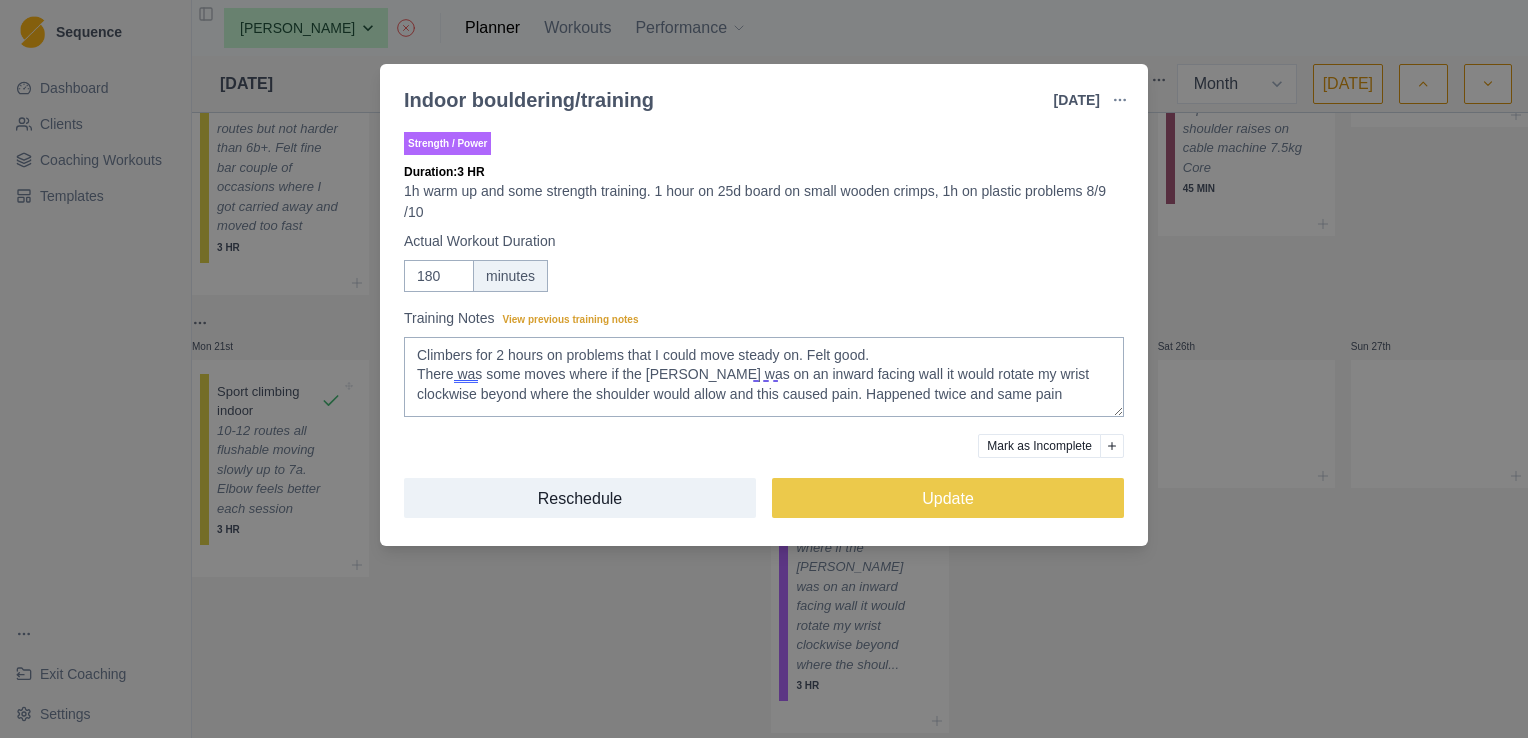 click on "Indoor bouldering/training [DATE] Link To Goal View Workout Metrics Edit Original Workout Reschedule Workout Remove From Schedule Strength / Power Duration:  3 HR 1h warm up and some strength training. 1 hour on 25d board on small wooden crimps, 1h on plastic problems 8/9 /10 Actual Workout Duration 180 minutes Training Notes View previous training notes Climbers for 2 hours on problems that I could move steady on. Felt good.
There was some moves where if the [PERSON_NAME] was on an inward facing wall it would rotate my wrist clockwise beyond where the shoulder would allow and this caused pain. Happened twice and same pain Mark as Incomplete Reschedule Update" at bounding box center (764, 369) 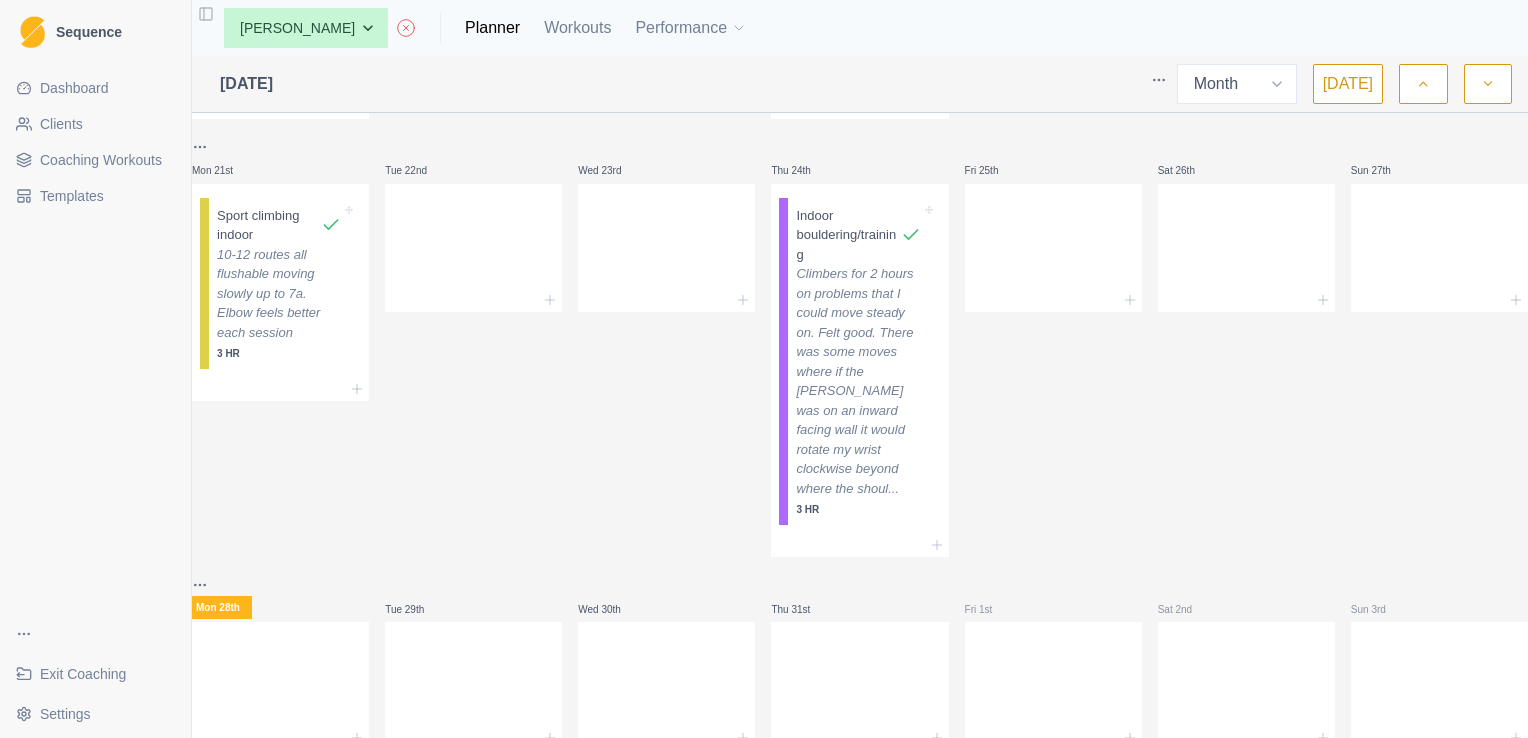 scroll, scrollTop: 847, scrollLeft: 0, axis: vertical 